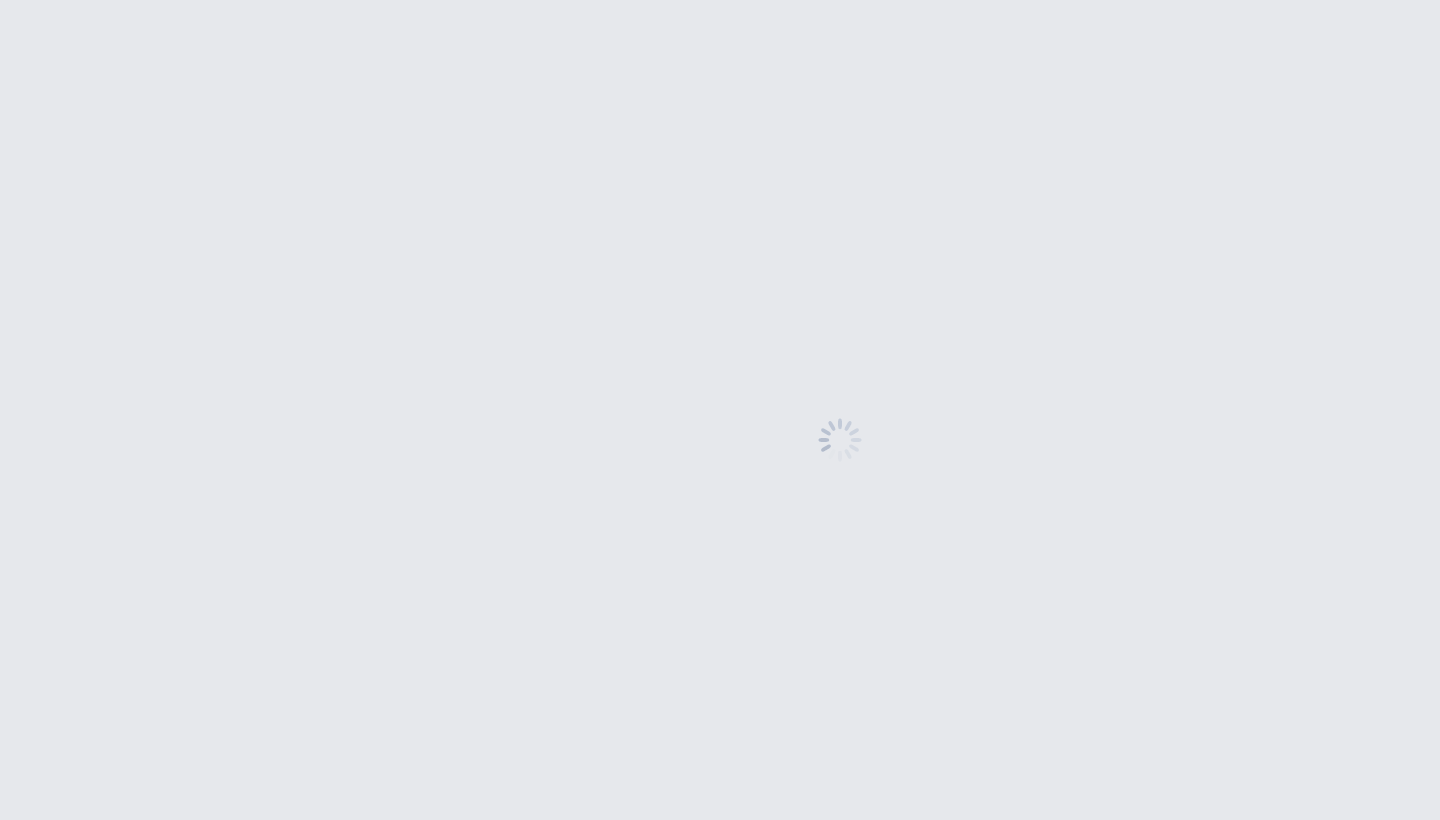scroll, scrollTop: 0, scrollLeft: 0, axis: both 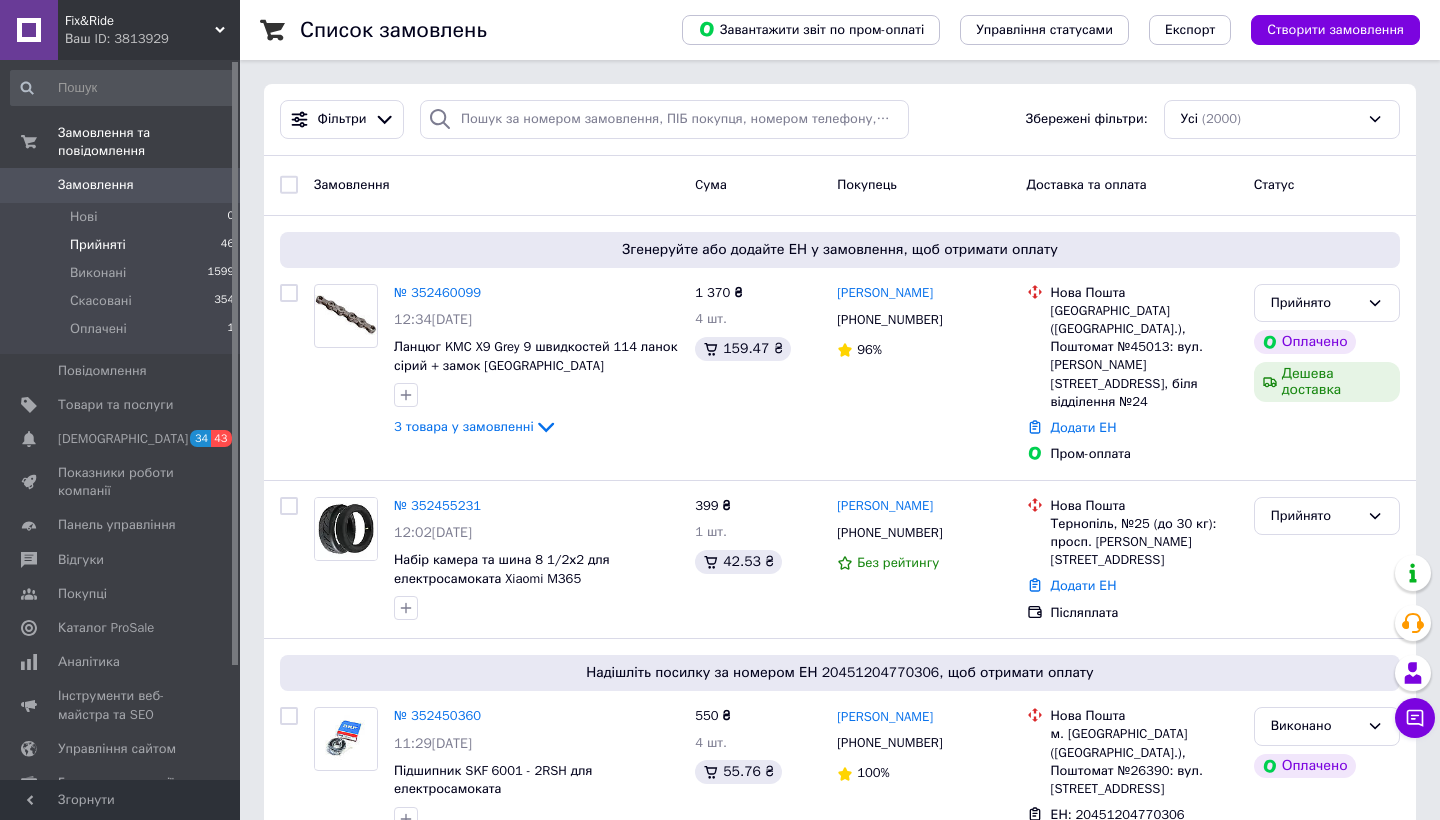click on "Прийняті" at bounding box center [98, 245] 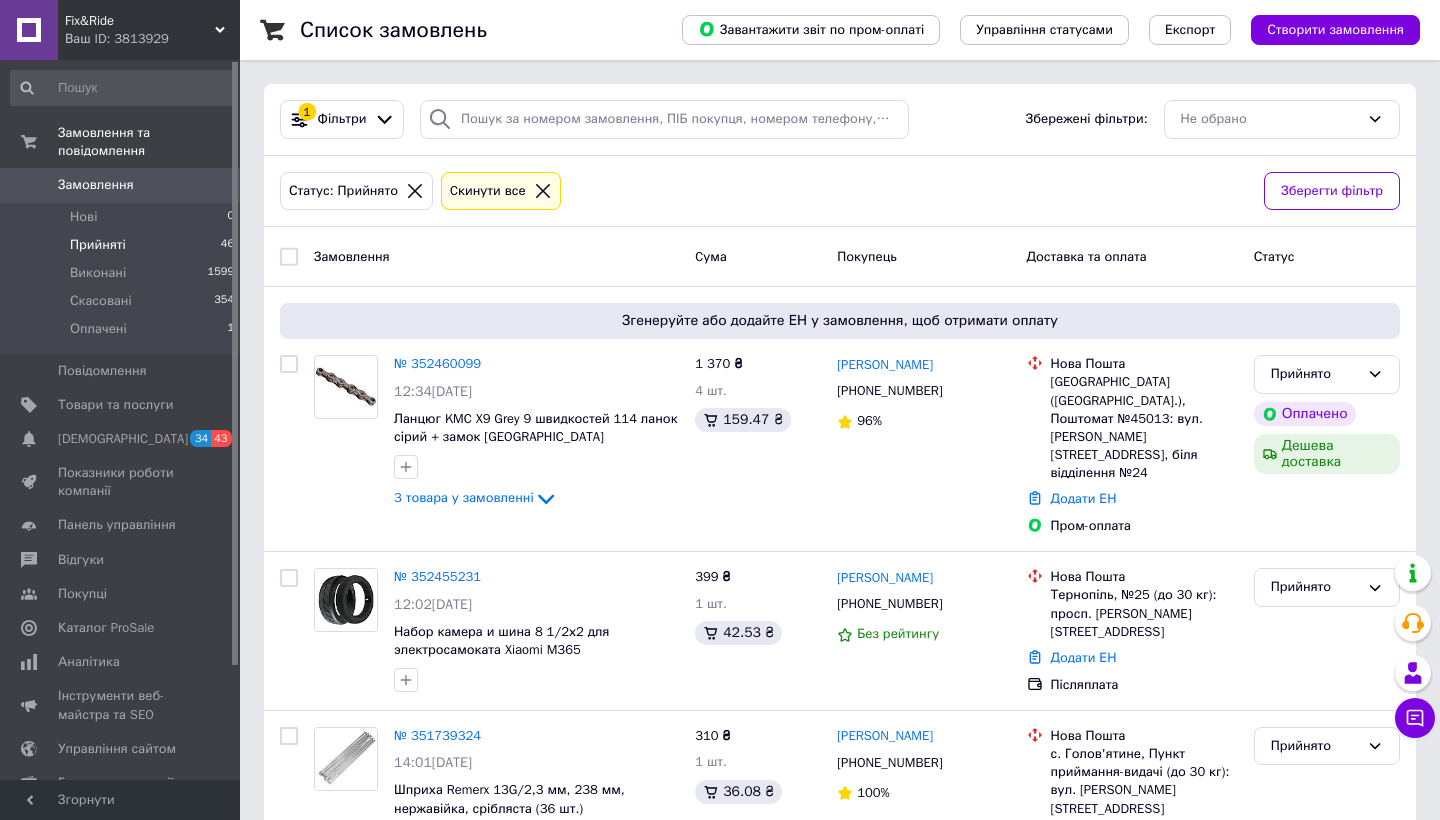click on "Замовлення" at bounding box center (121, 185) 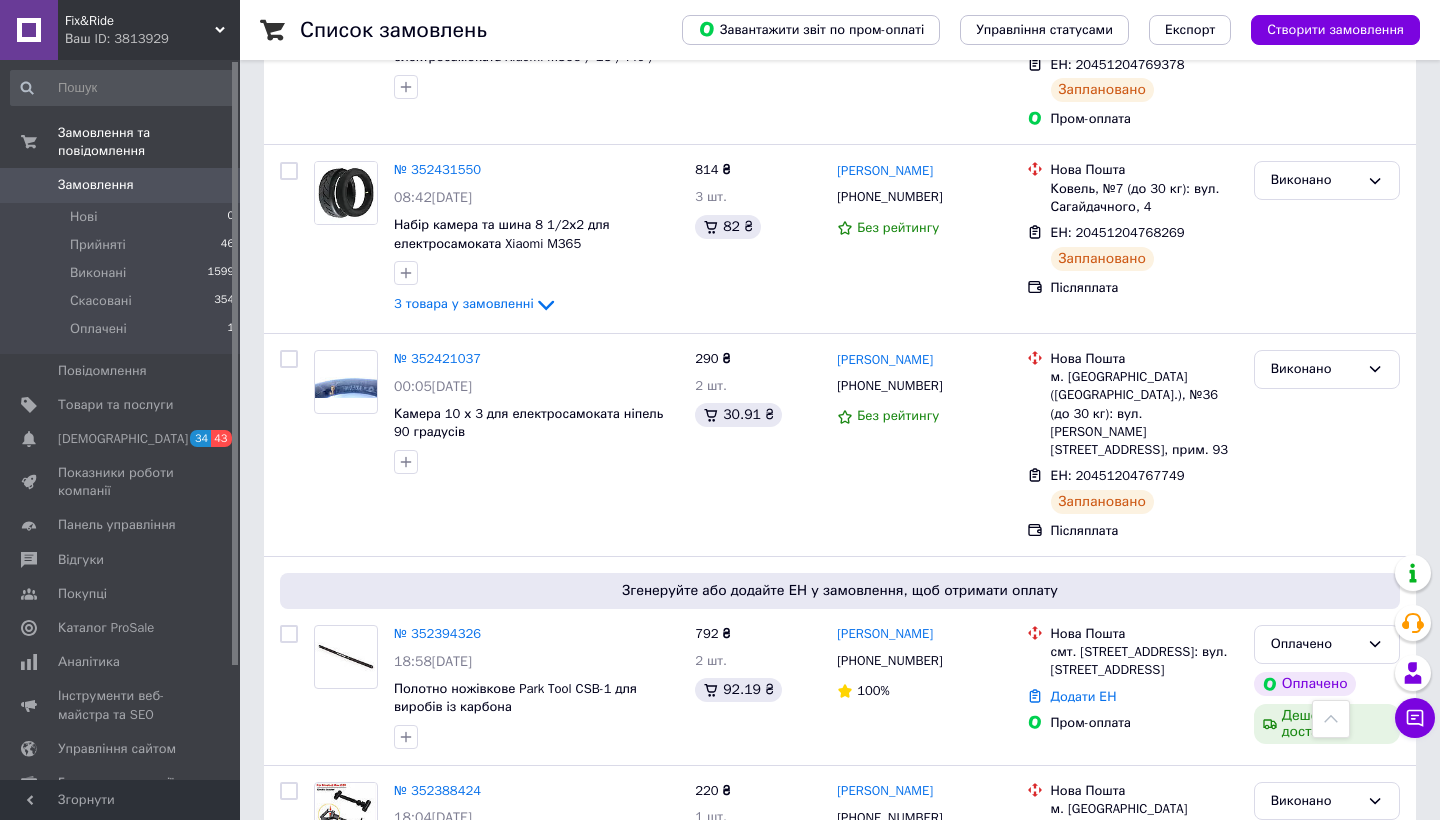 scroll, scrollTop: 990, scrollLeft: 0, axis: vertical 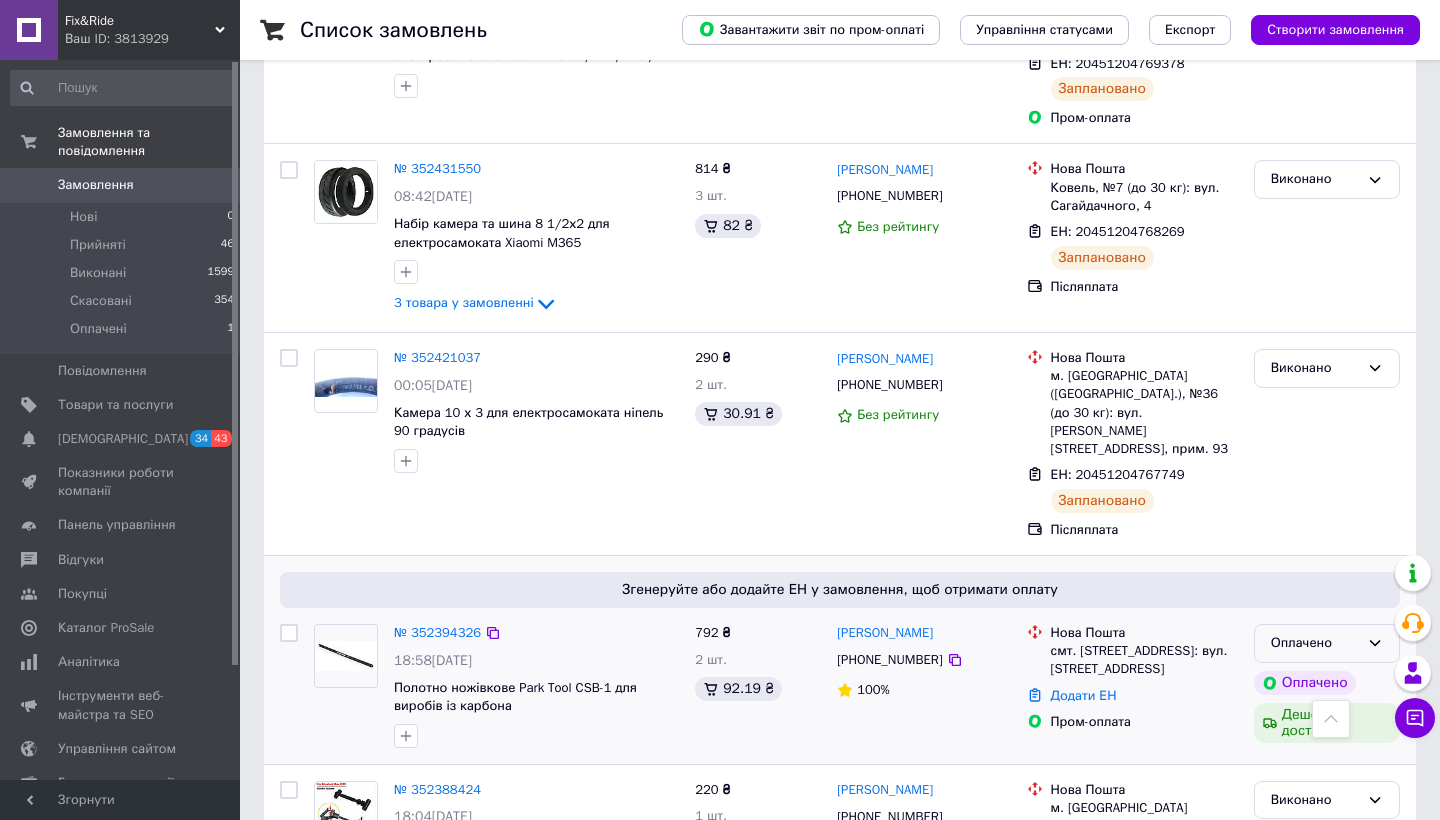 click on "Оплачено" at bounding box center (1315, 643) 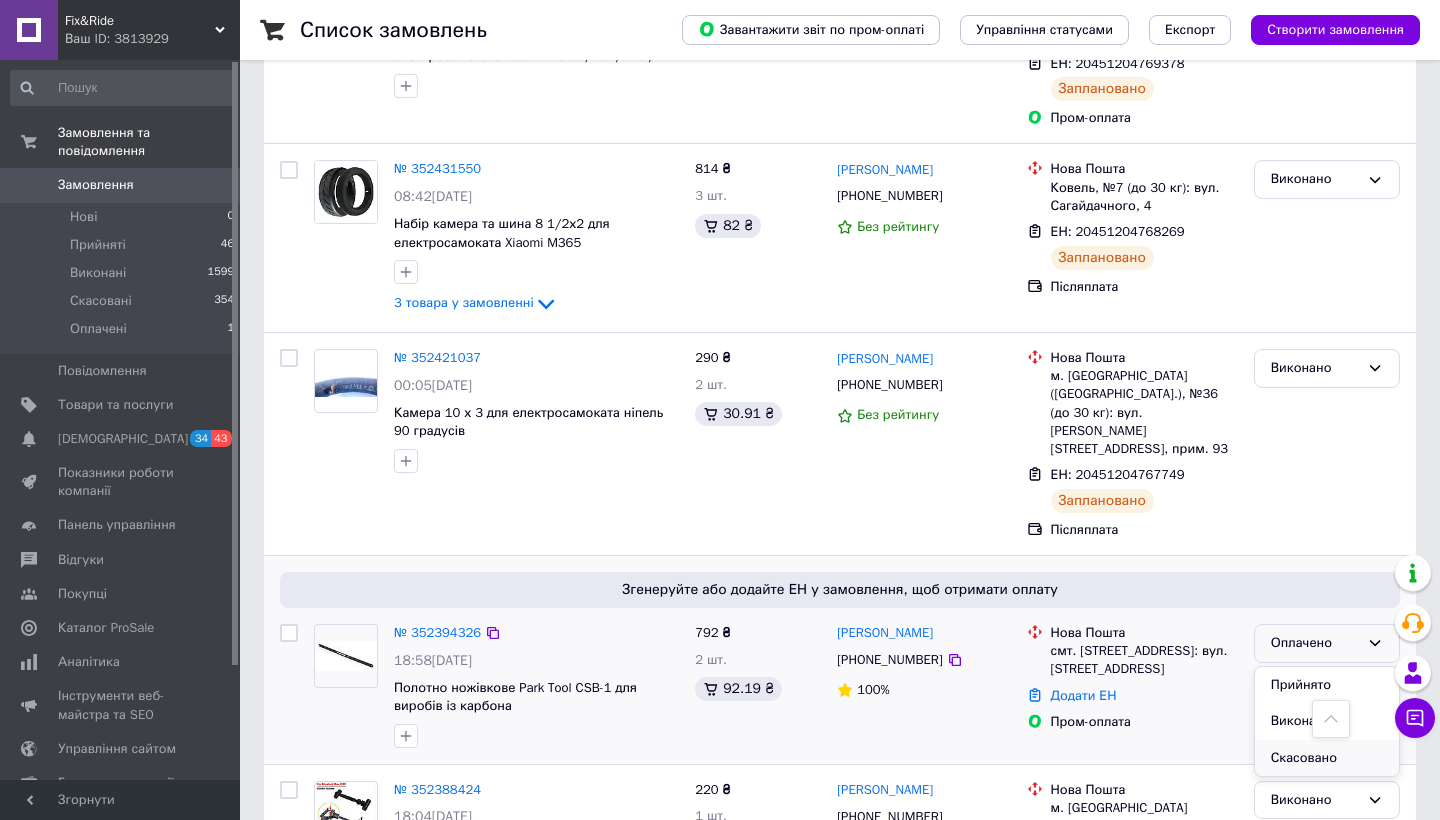 click on "Скасовано" at bounding box center [1327, 758] 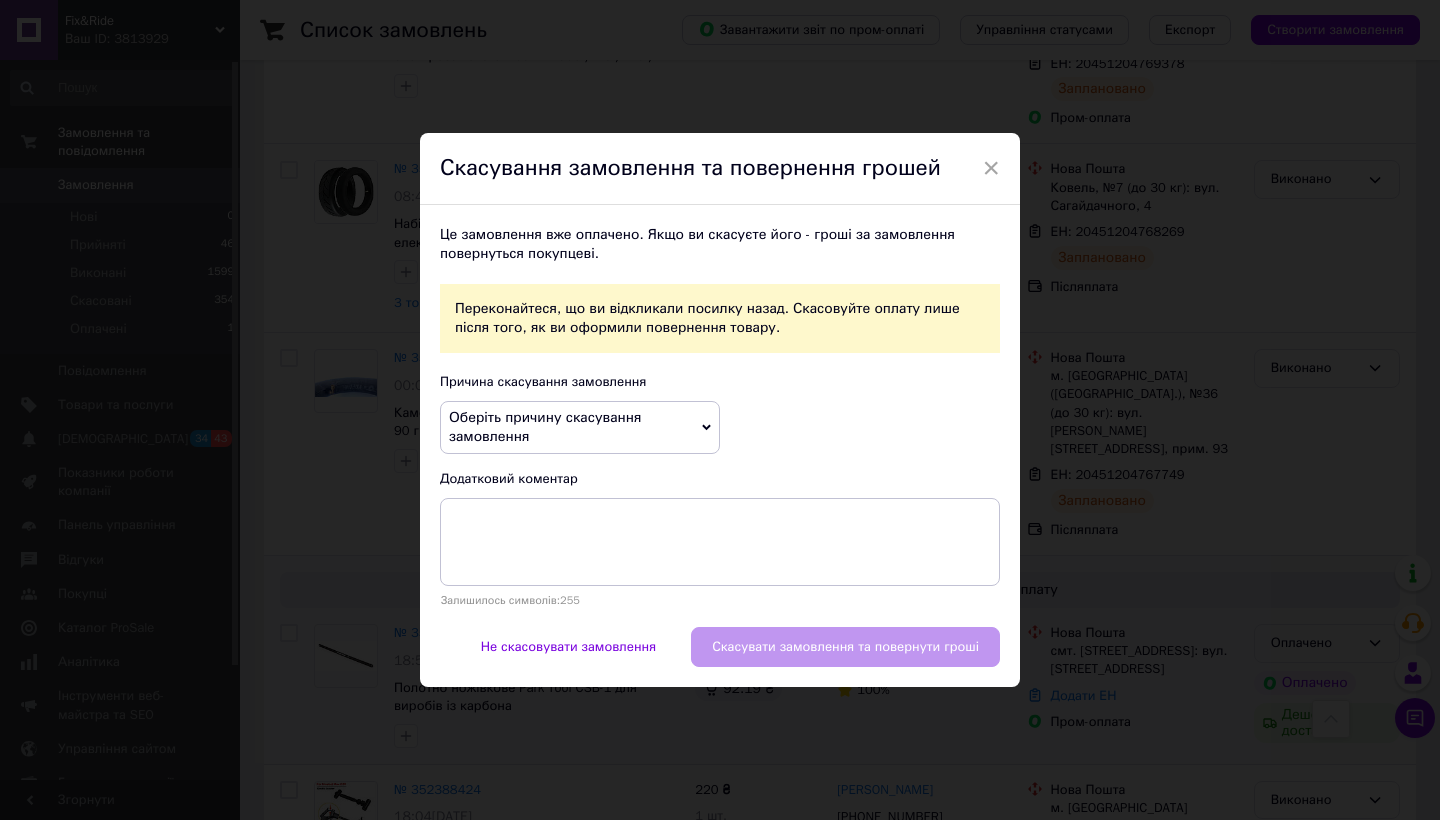 click on "Оберіть причину скасування замовлення" at bounding box center (580, 427) 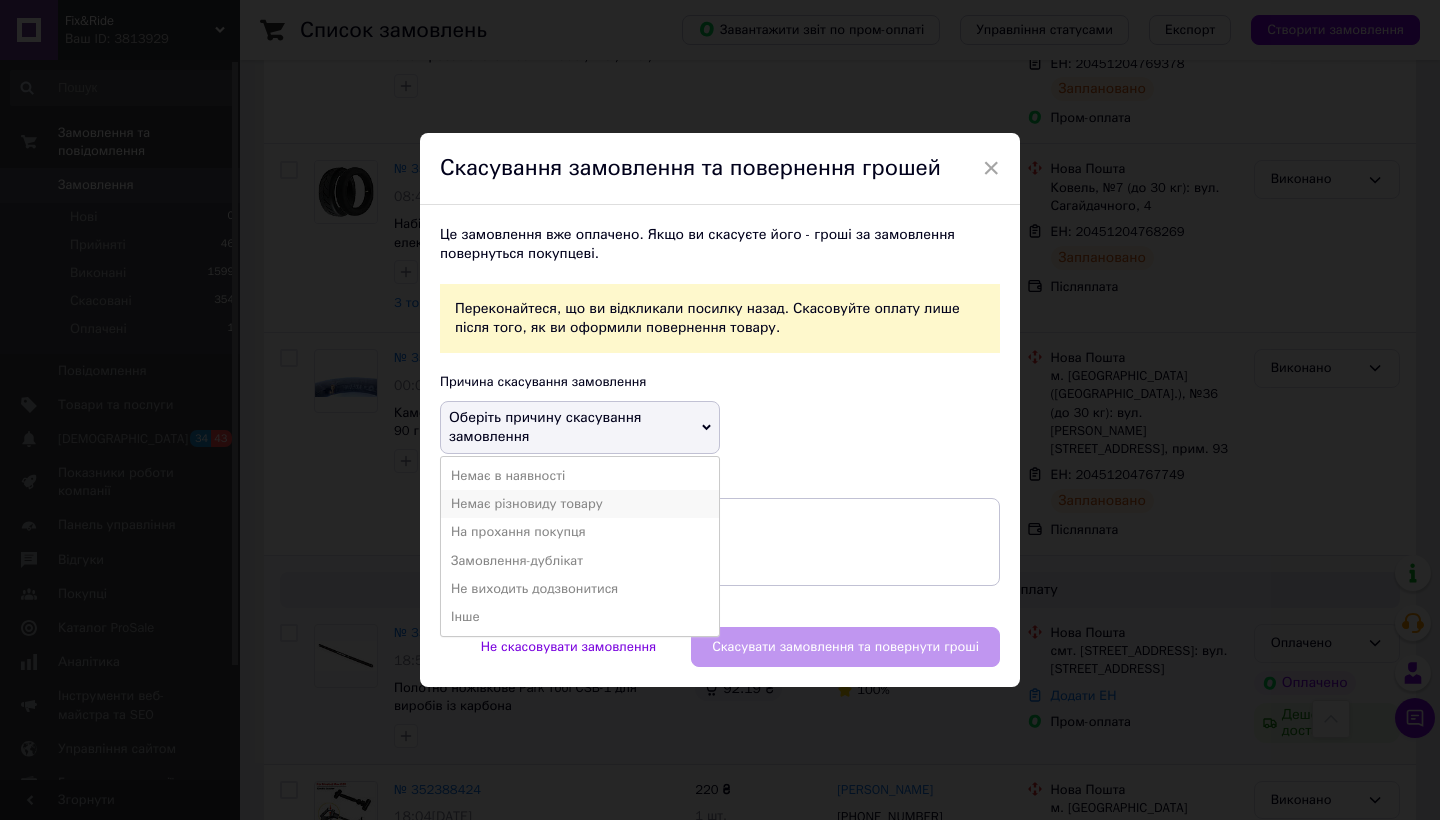 click on "Немає різновиду товару" at bounding box center [580, 504] 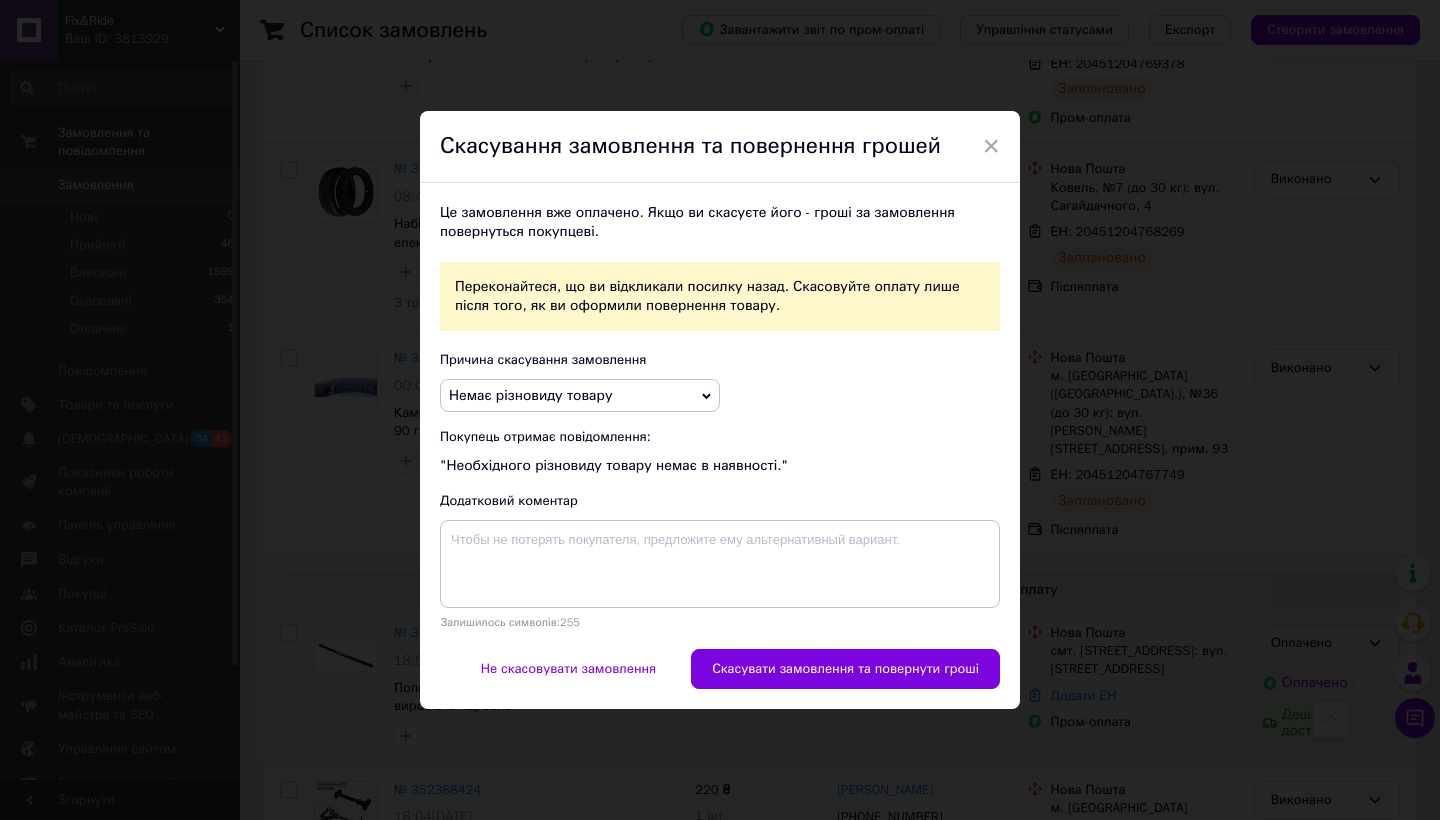 click on "Немає різновиду товару" at bounding box center [531, 395] 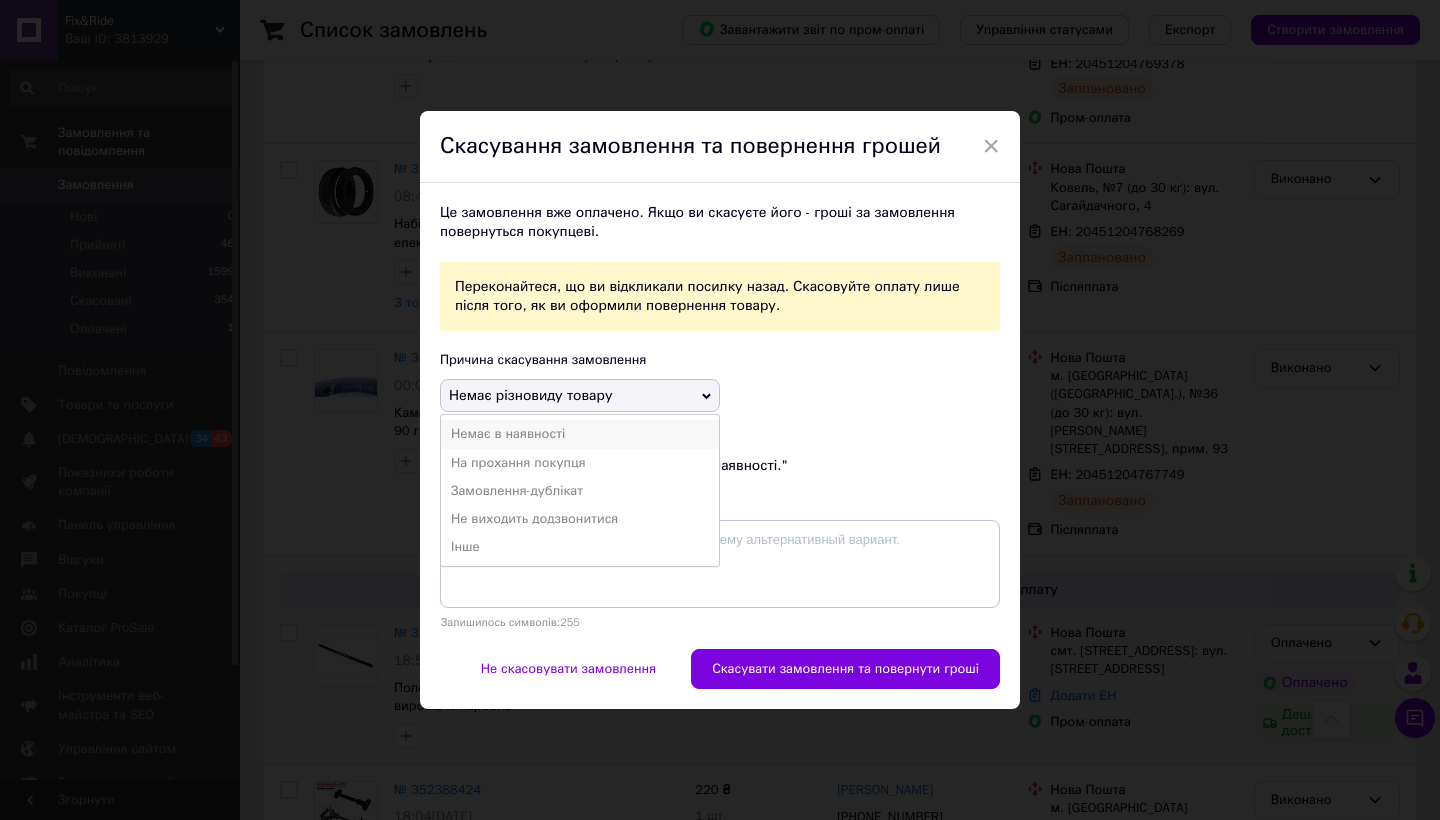 click on "Немає в наявності" at bounding box center [580, 434] 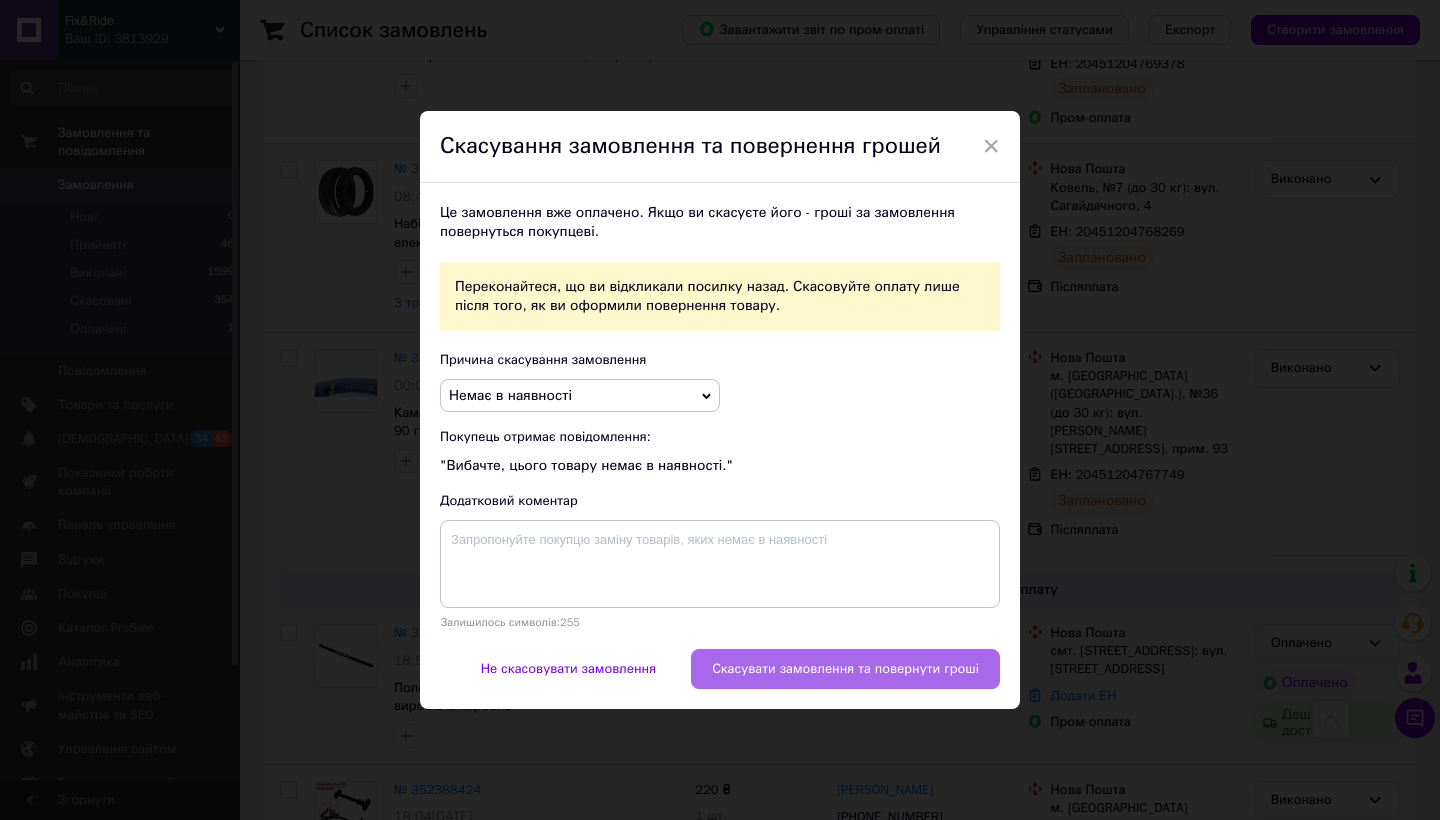click on "Скасувати замовлення та повернути гроші" at bounding box center [845, 669] 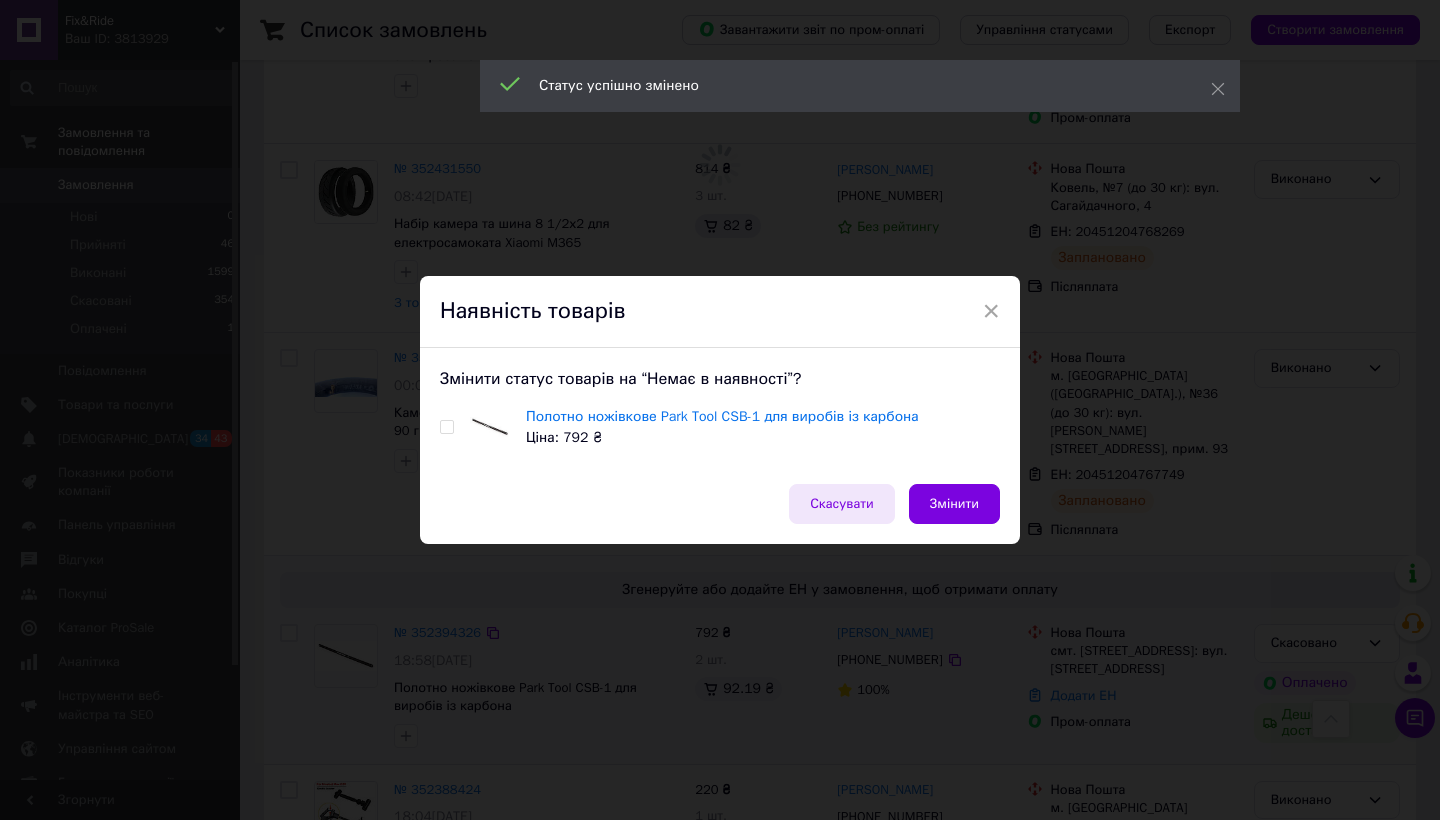 click on "Скасувати" at bounding box center [842, 504] 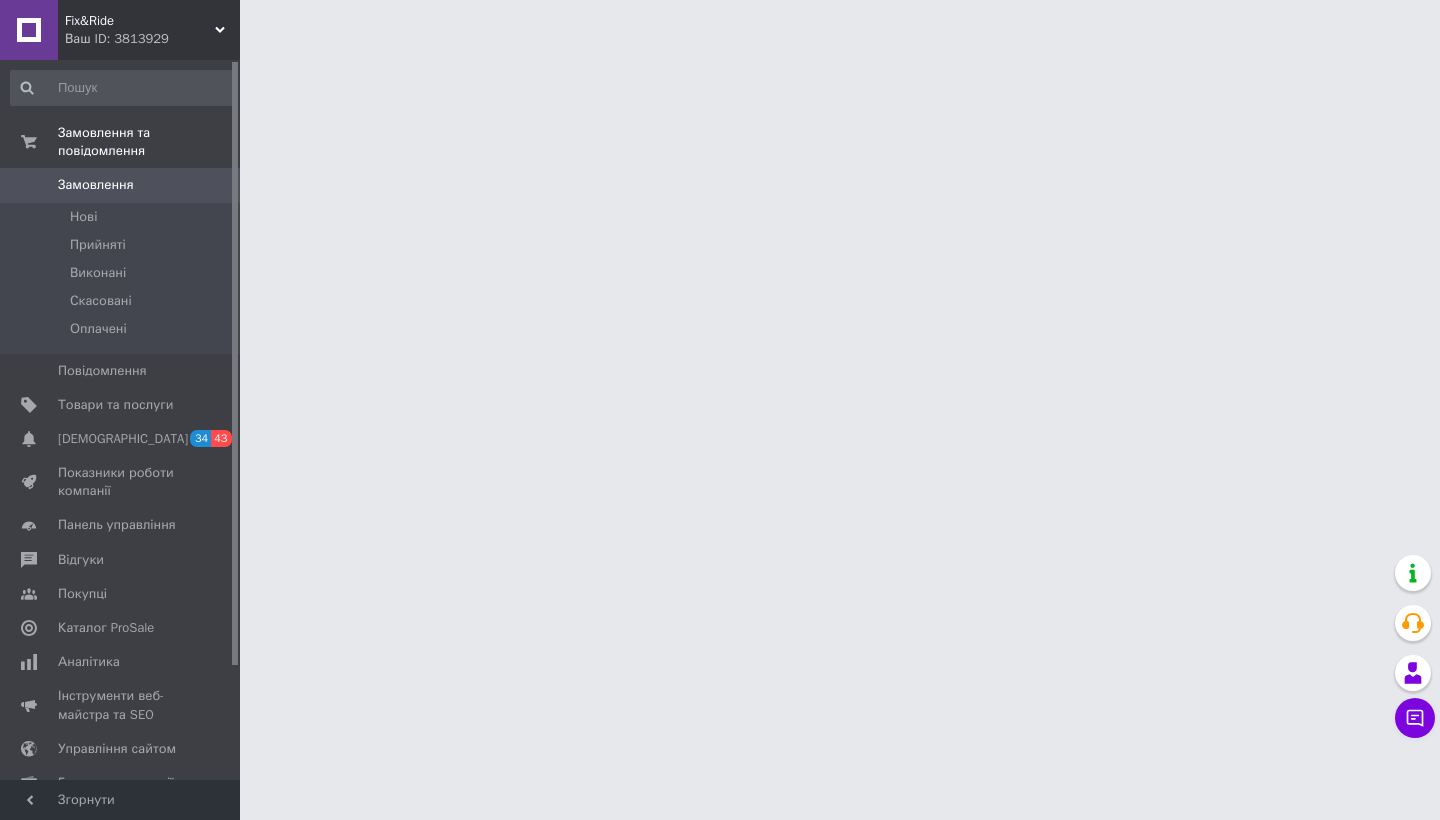 scroll, scrollTop: 0, scrollLeft: 0, axis: both 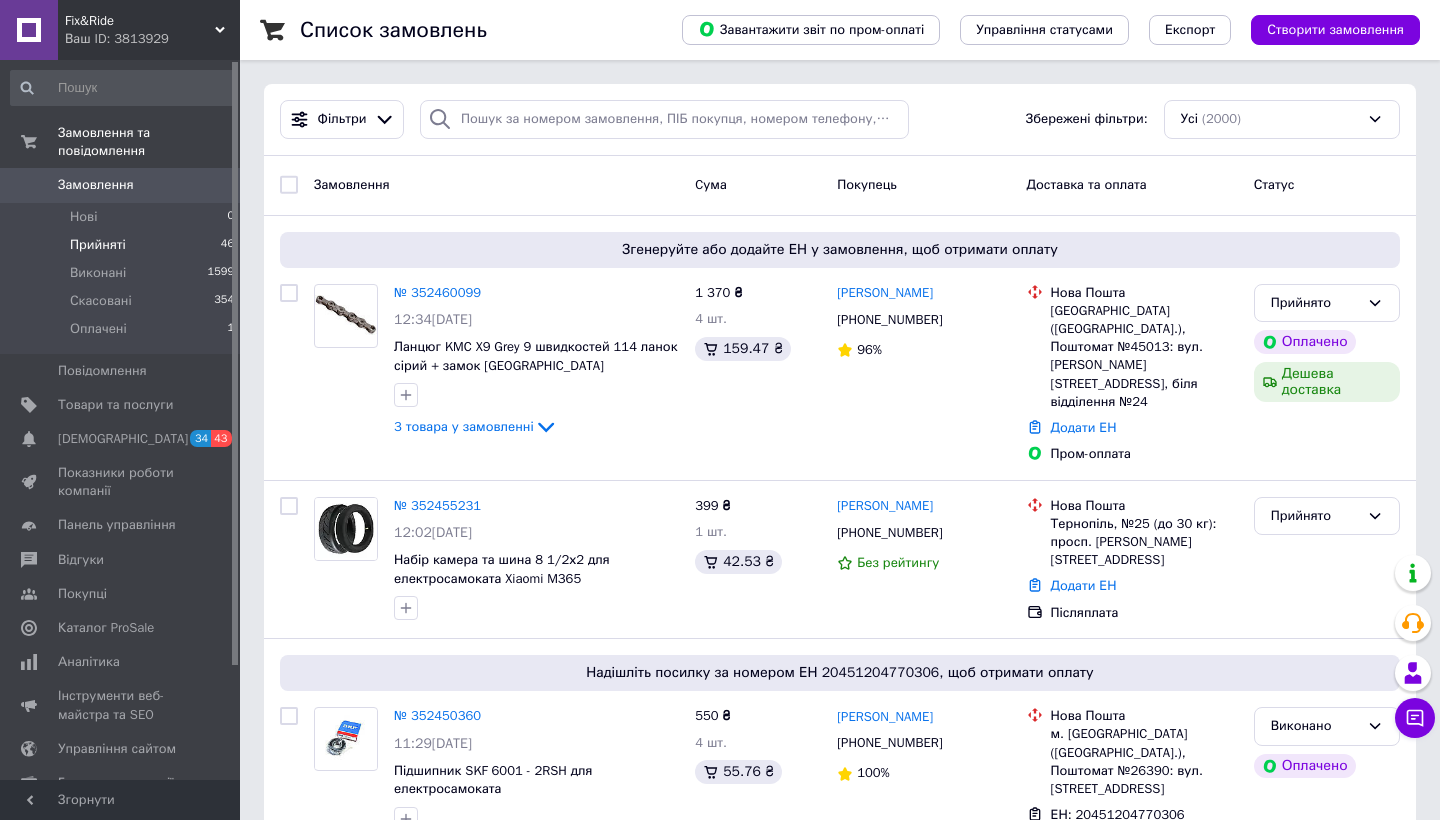 click on "Прийняті" at bounding box center (98, 245) 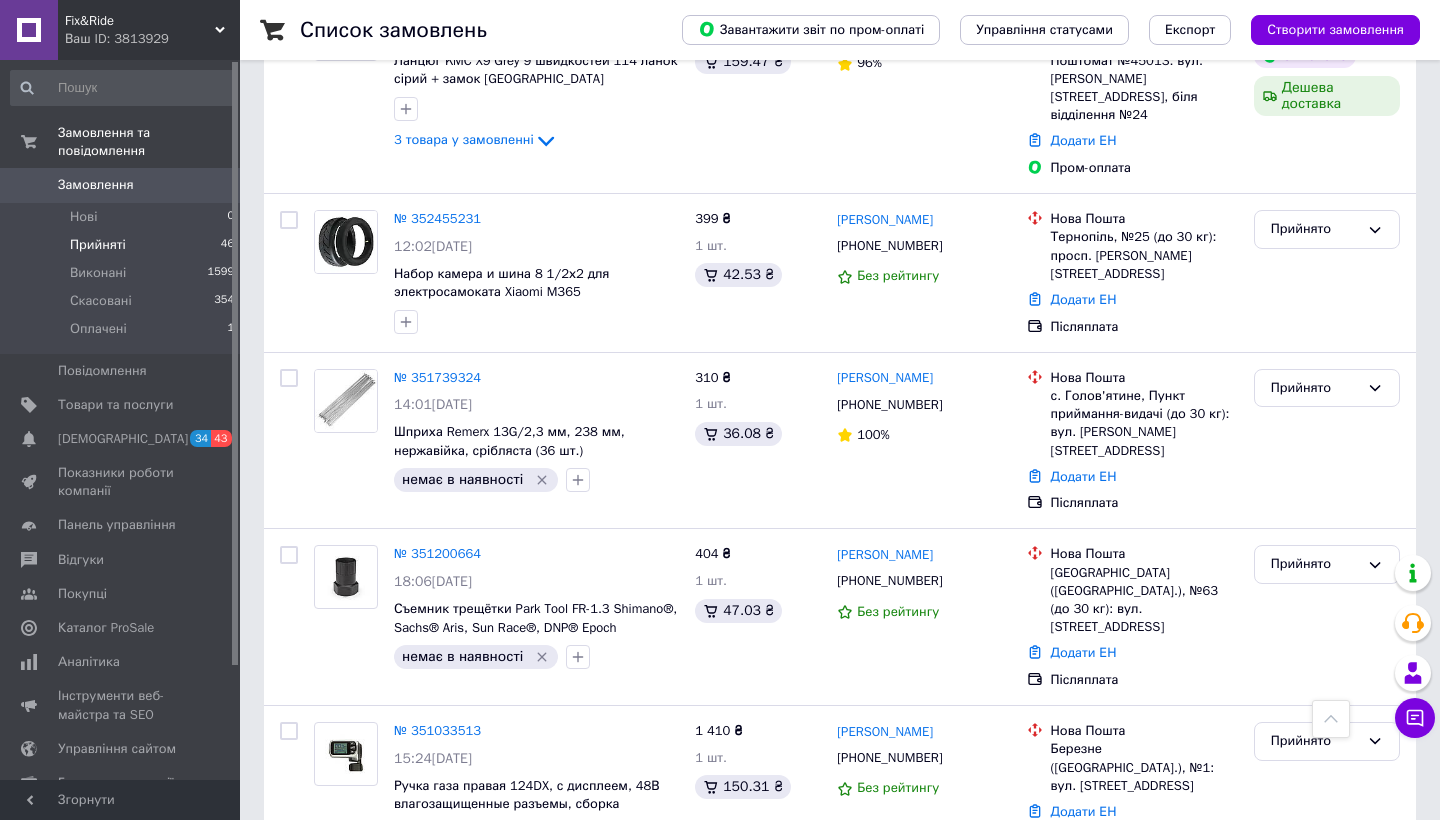 scroll, scrollTop: 221, scrollLeft: 0, axis: vertical 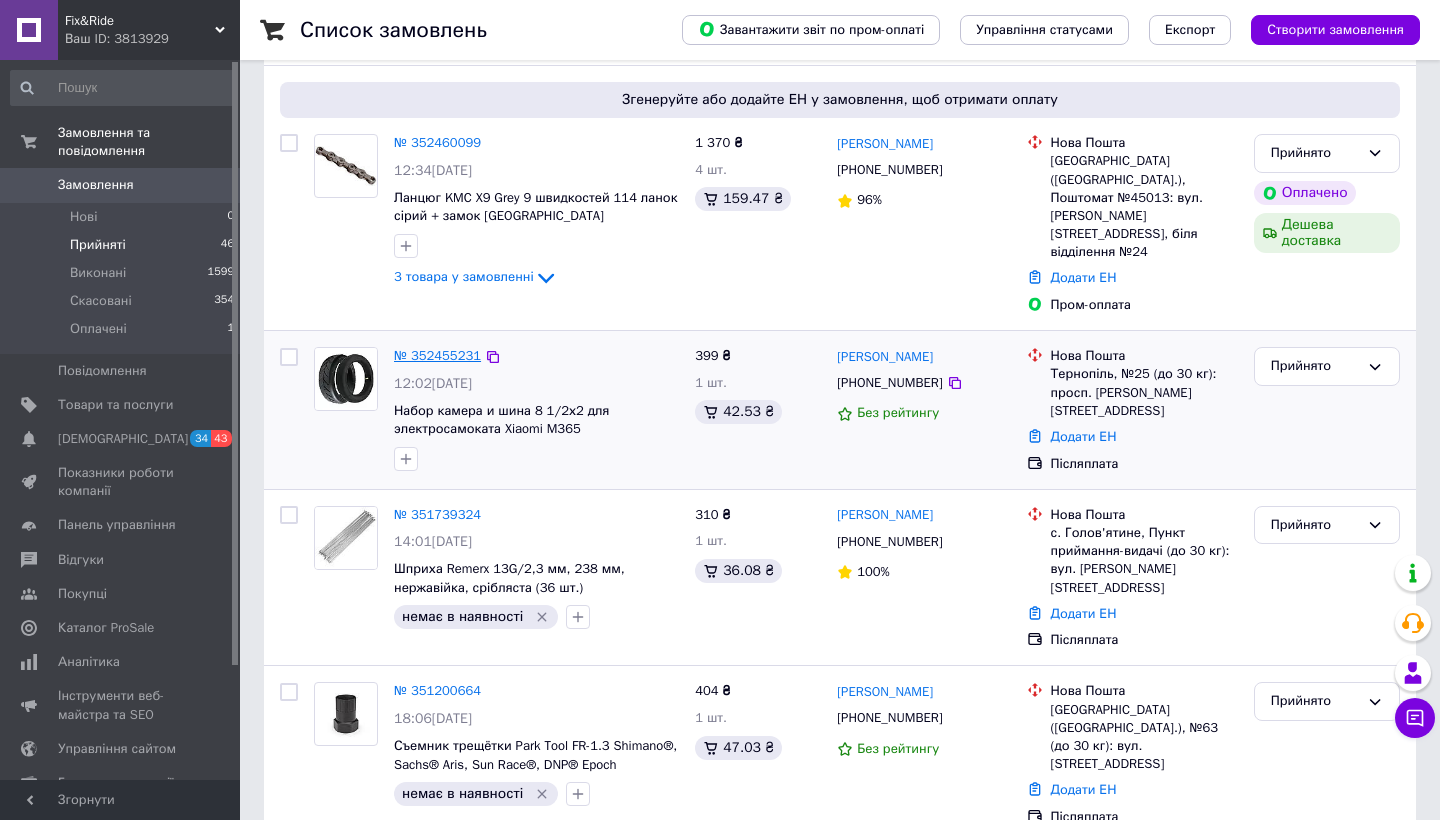 click on "№ 352455231" at bounding box center (437, 355) 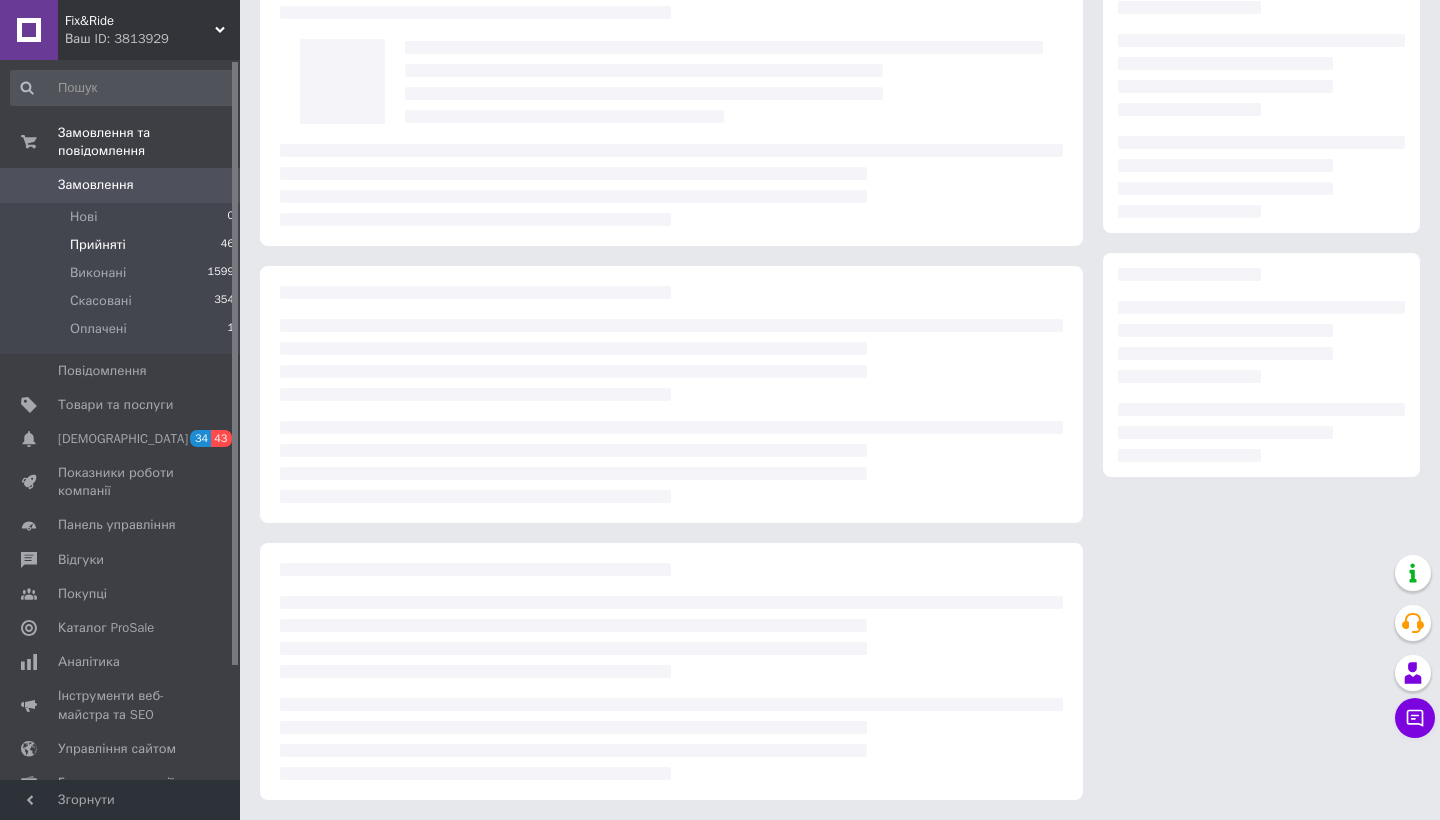 scroll, scrollTop: 78, scrollLeft: 0, axis: vertical 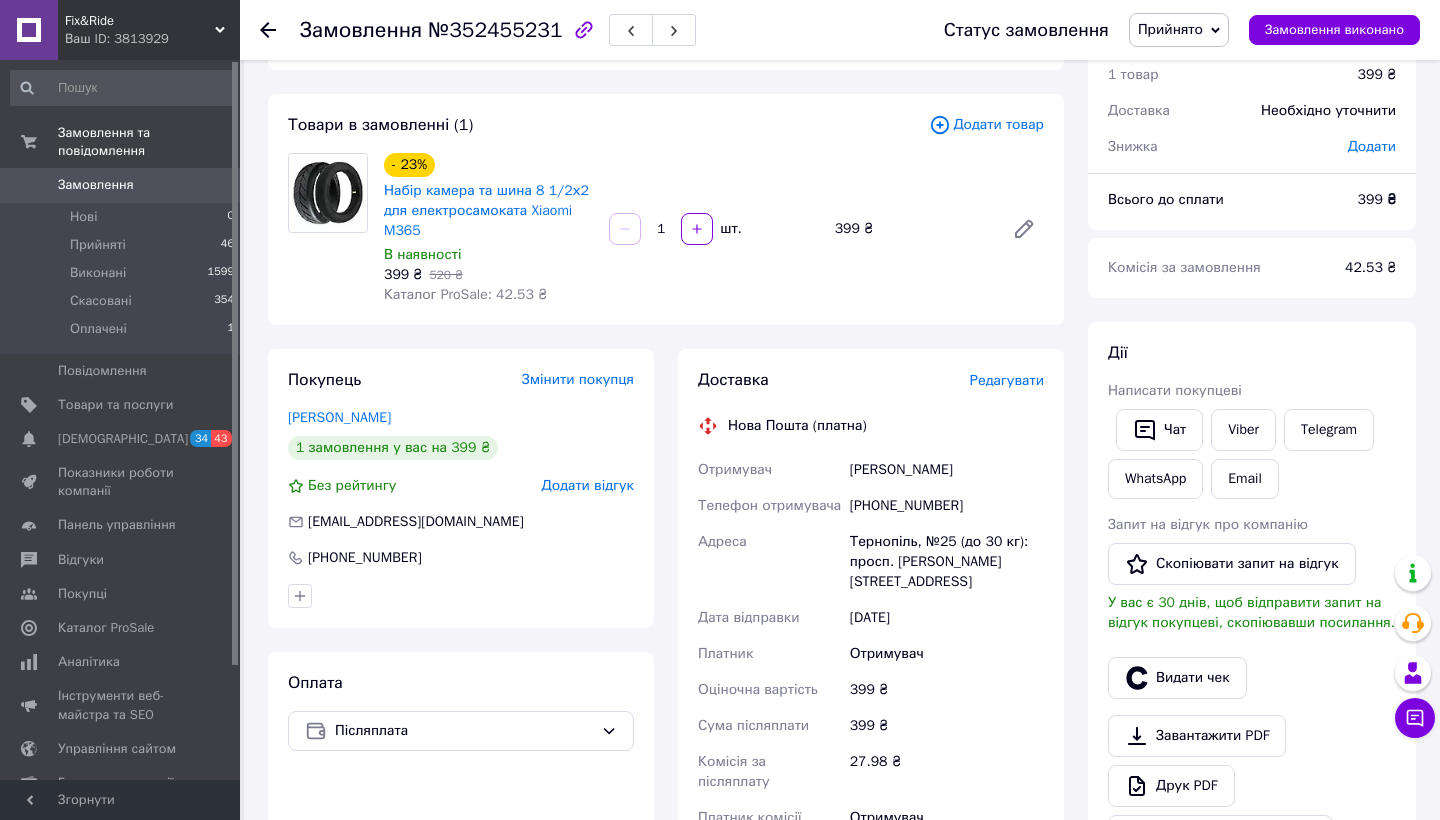 click on "Написати покупцеві" at bounding box center [1252, 391] 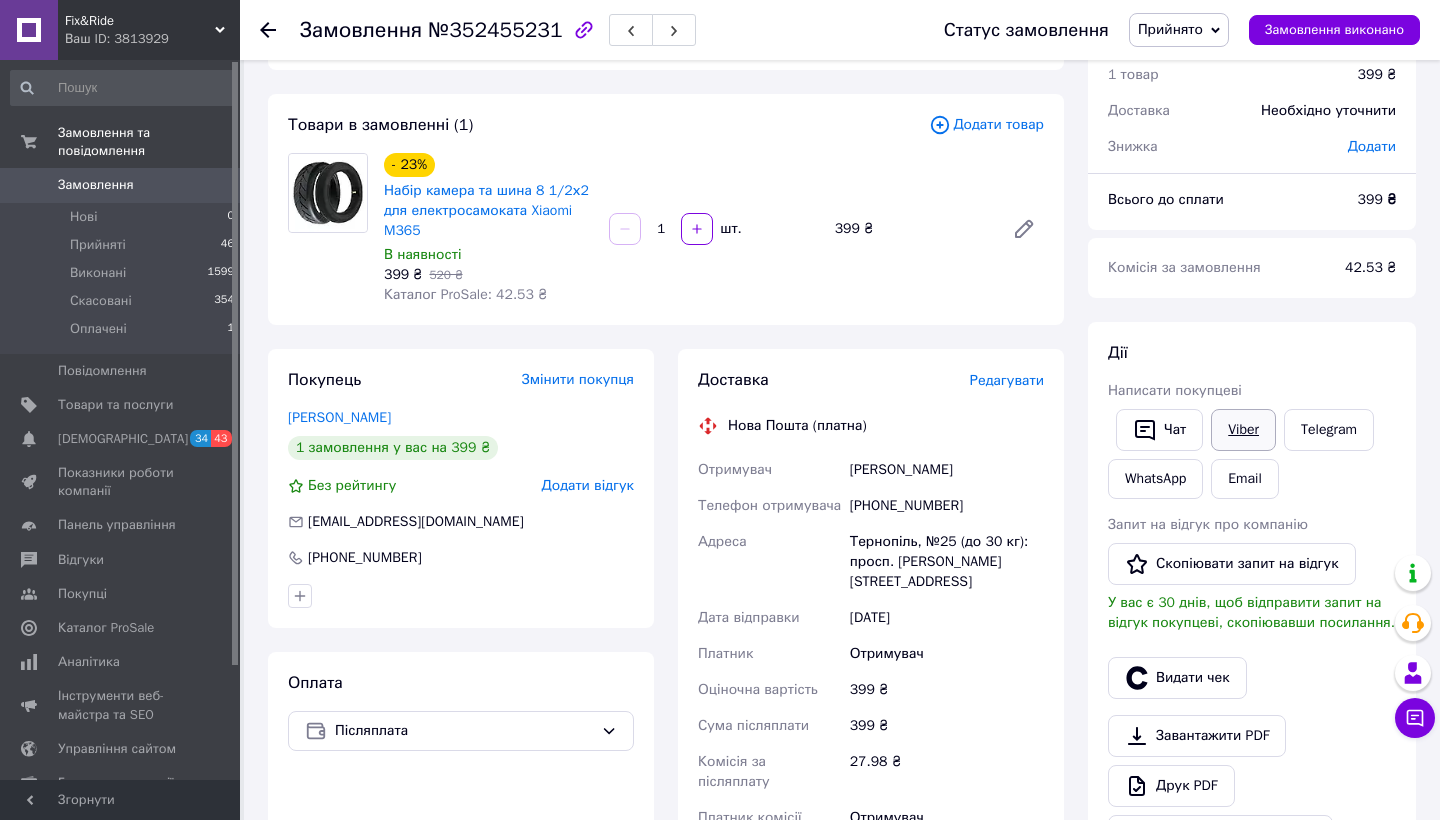 click on "Viber" at bounding box center (1243, 430) 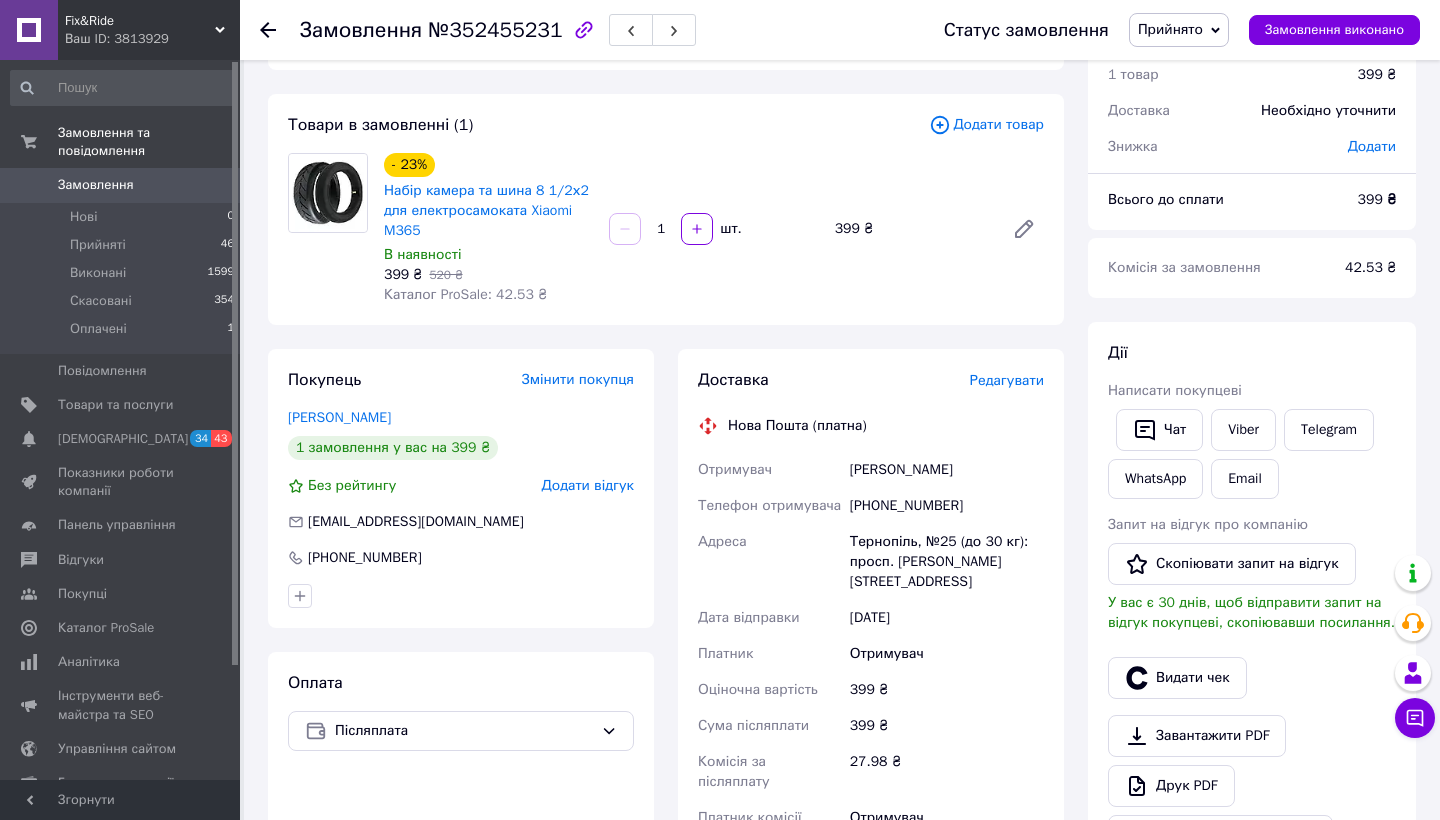 click on "Редагувати" at bounding box center [1007, 380] 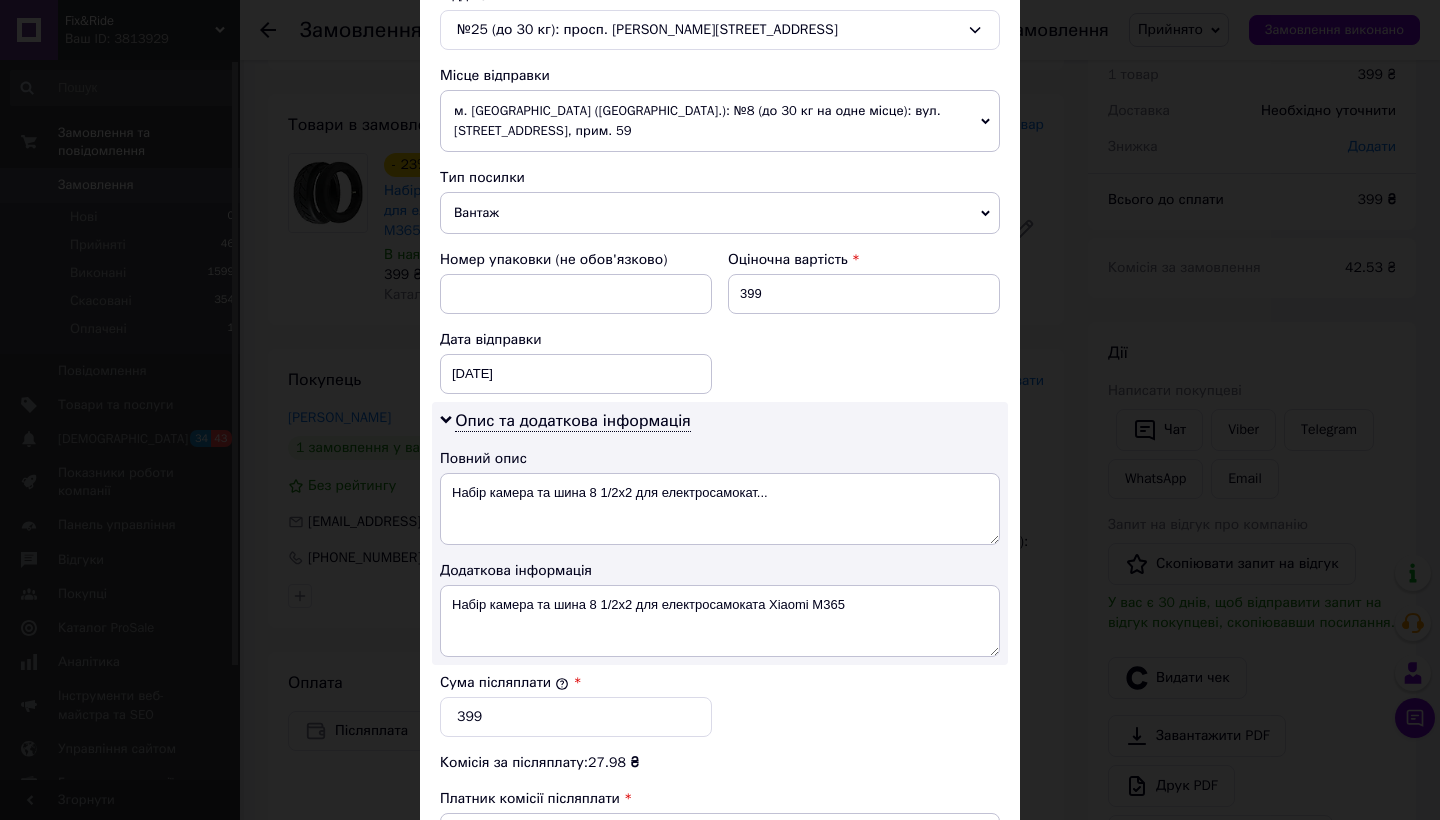 scroll, scrollTop: 794, scrollLeft: 0, axis: vertical 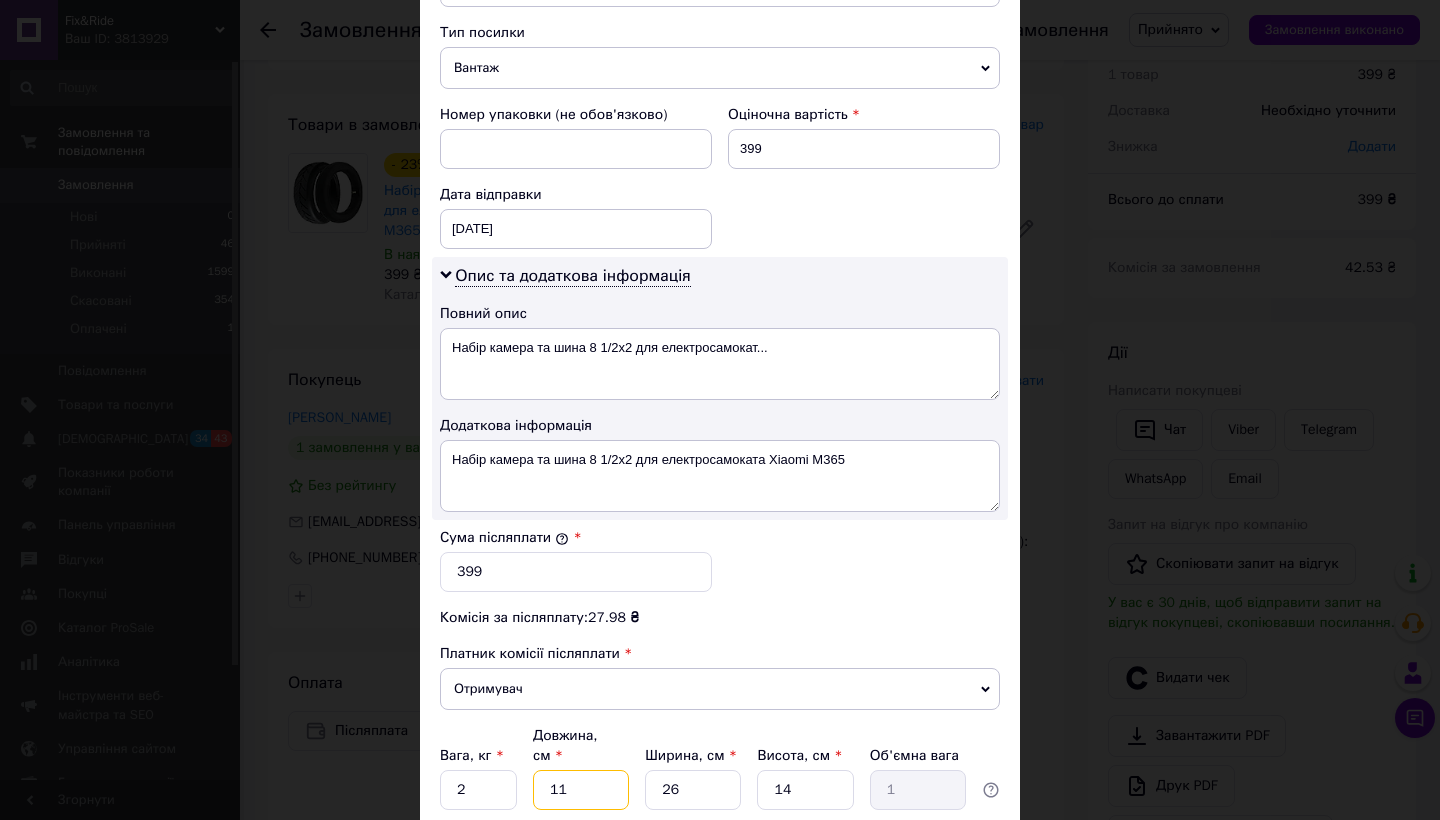 click on "11" at bounding box center (581, 790) 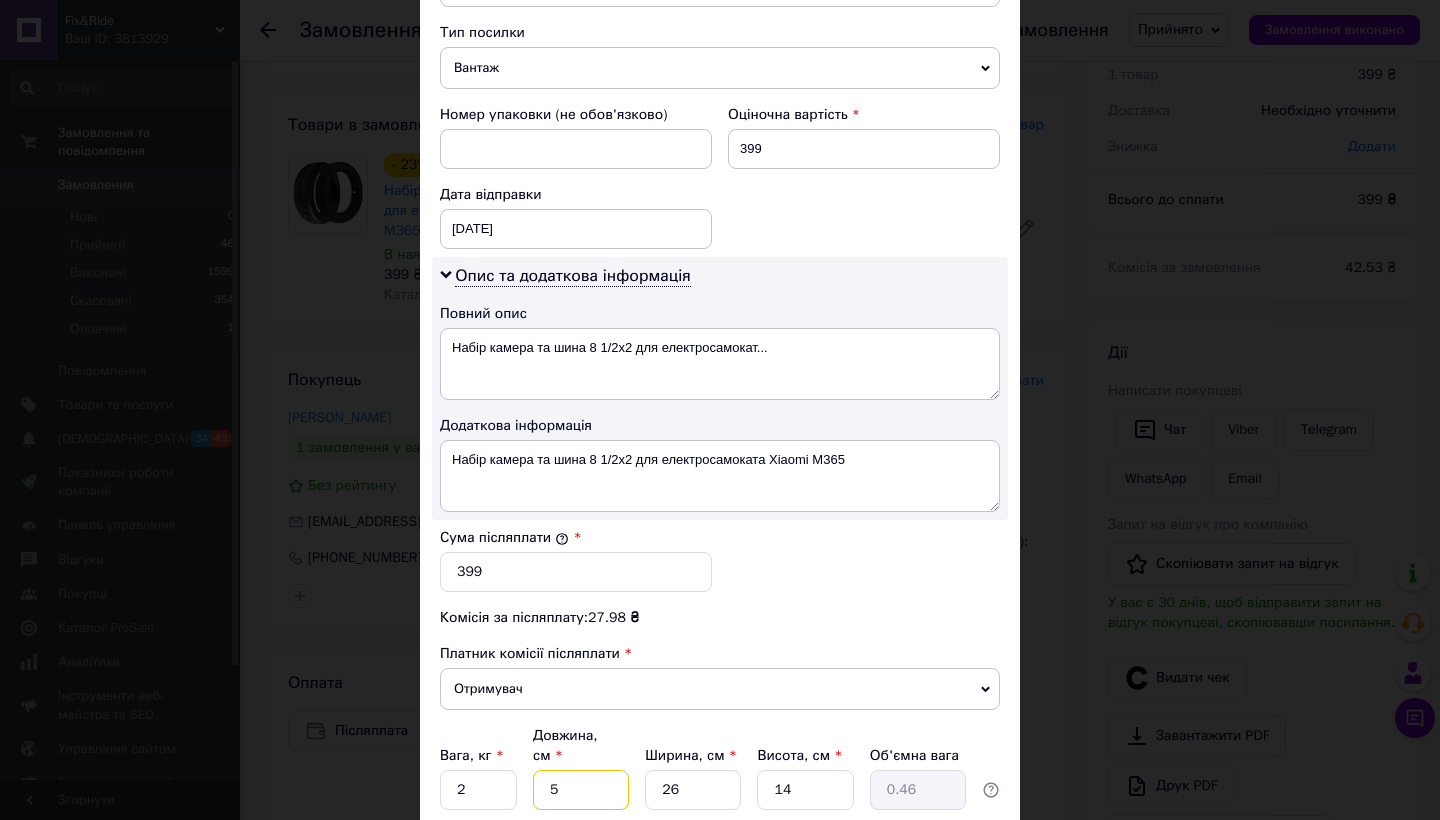 type on "5" 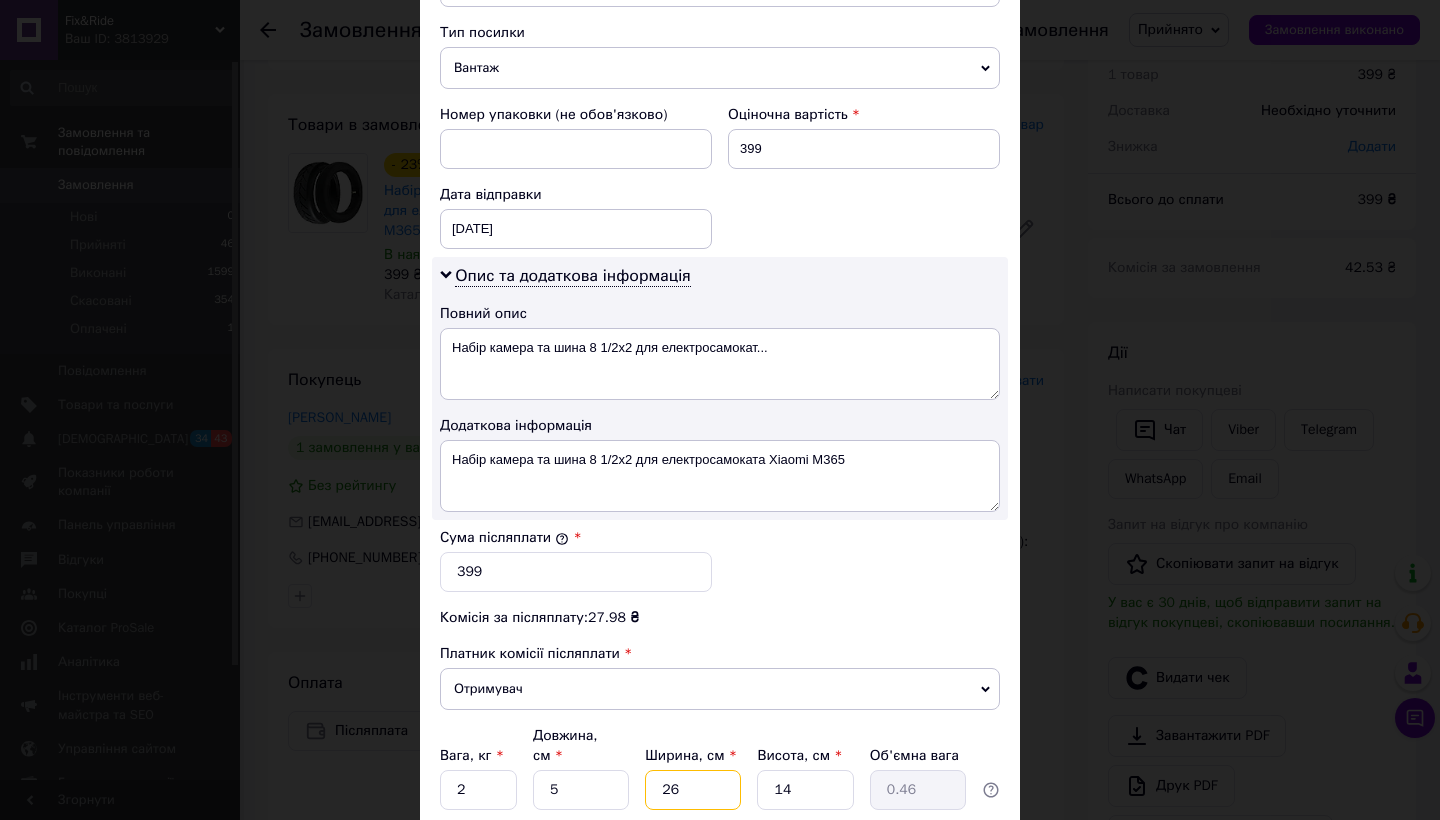type on "5" 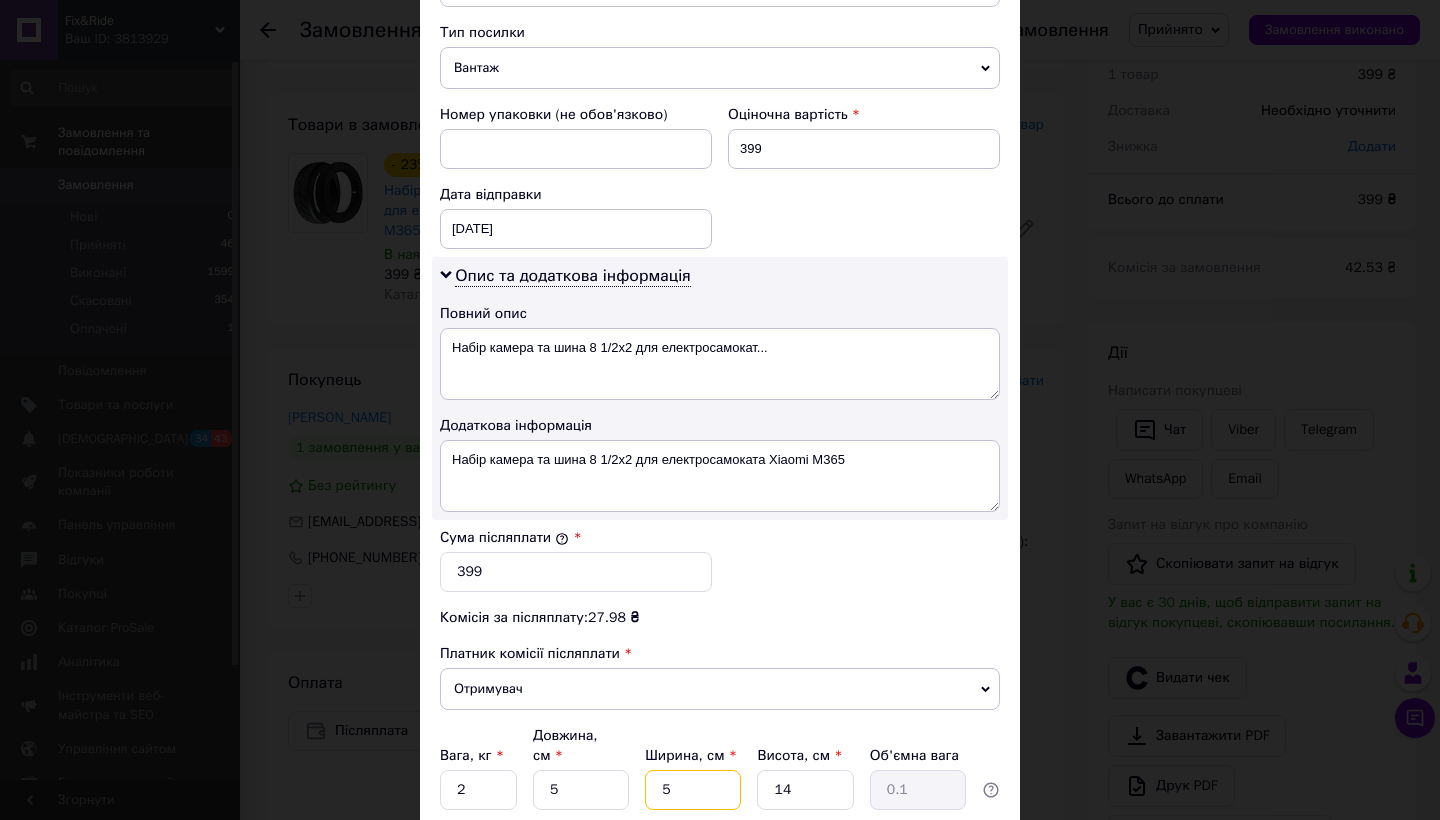 type on "5" 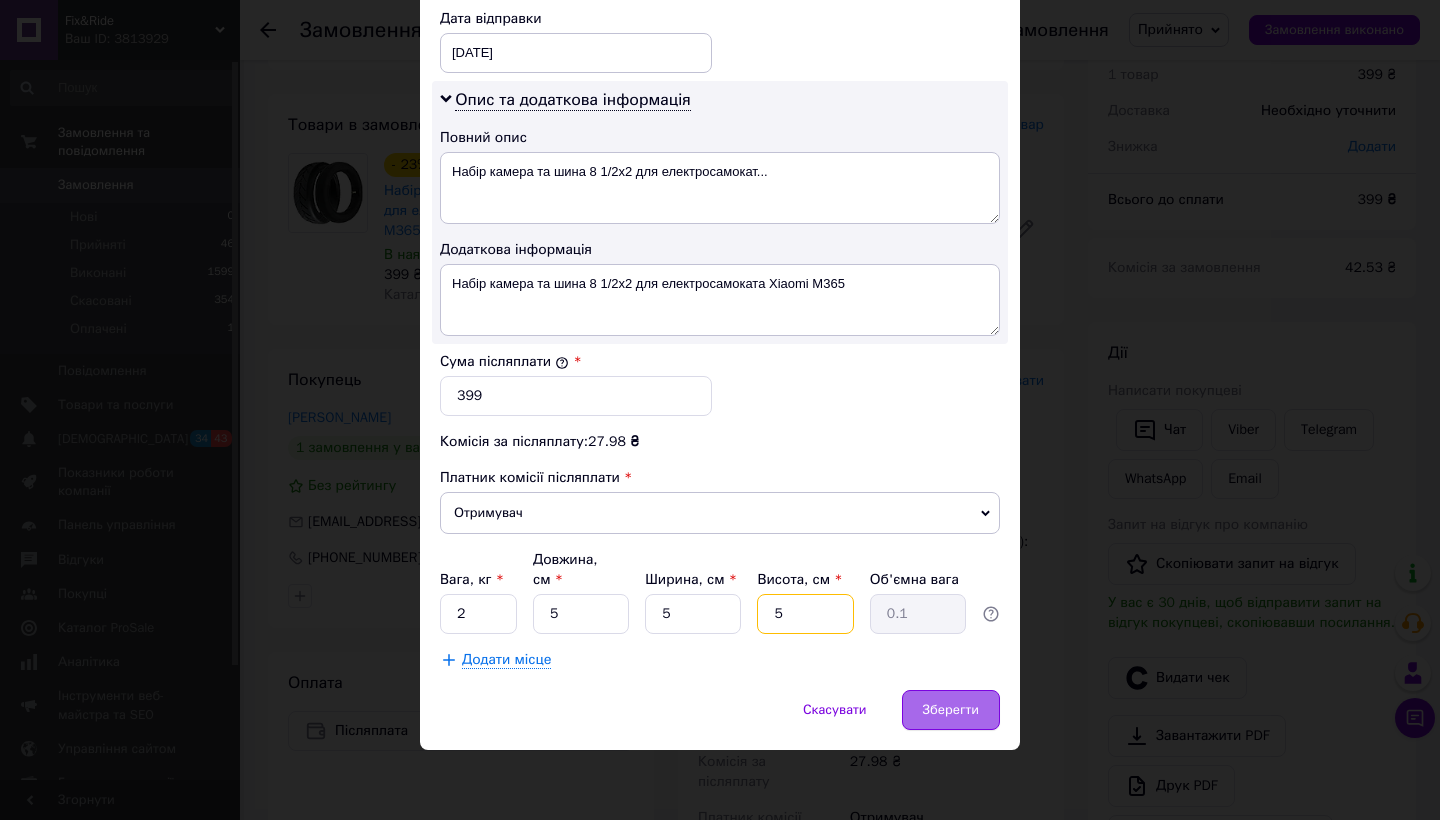 scroll, scrollTop: 969, scrollLeft: 0, axis: vertical 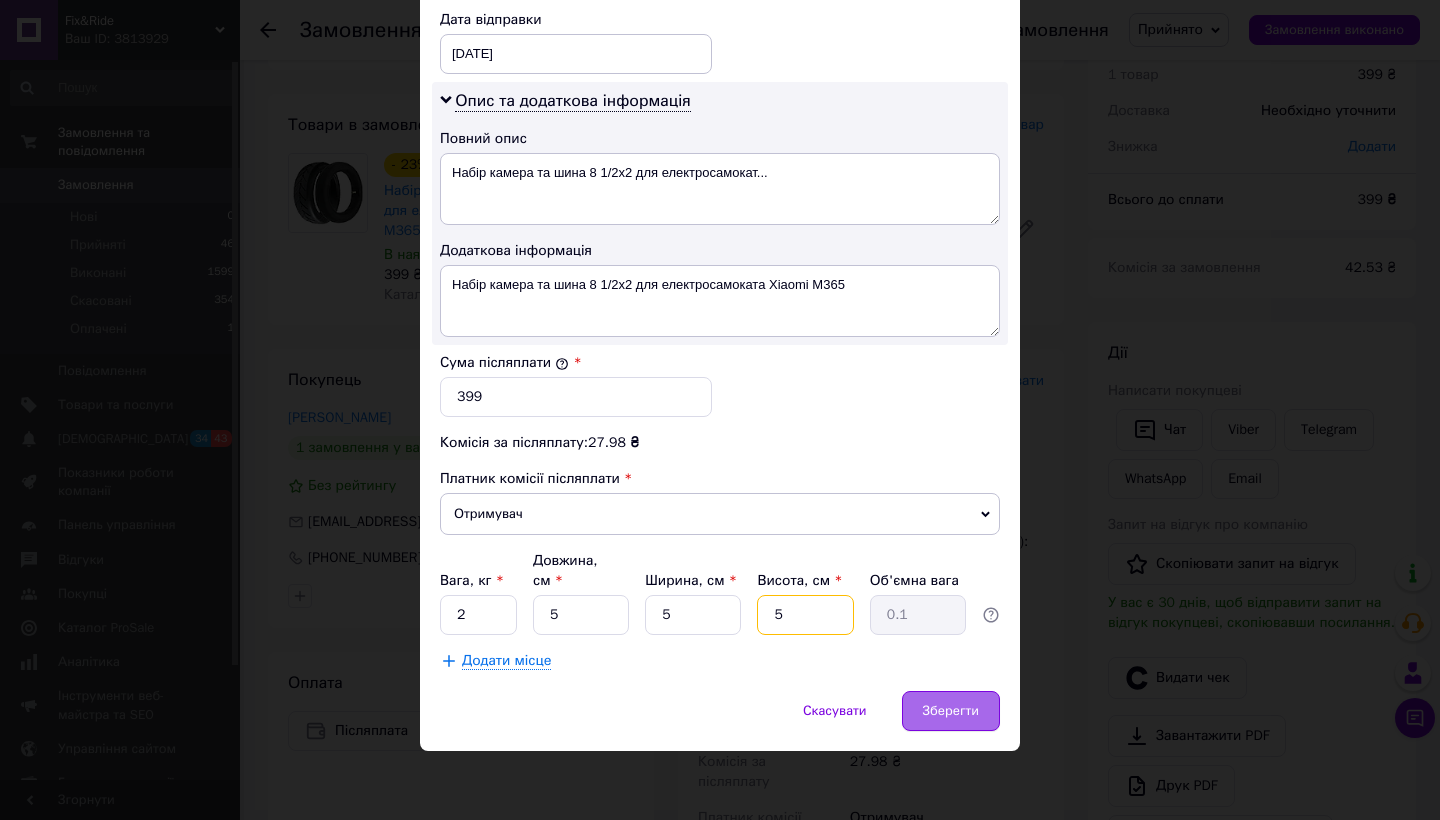 type on "5" 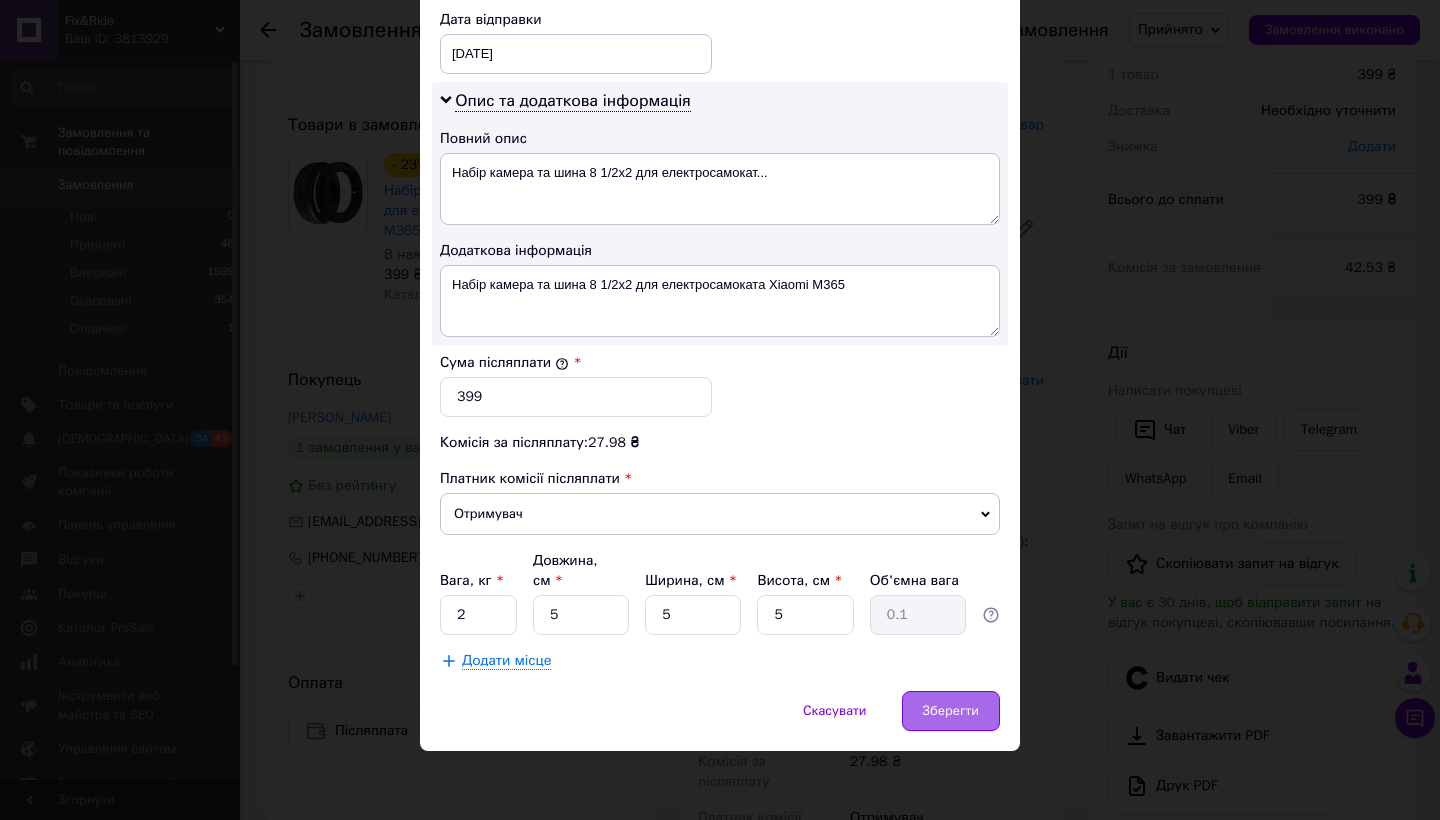 click on "Зберегти" at bounding box center [951, 711] 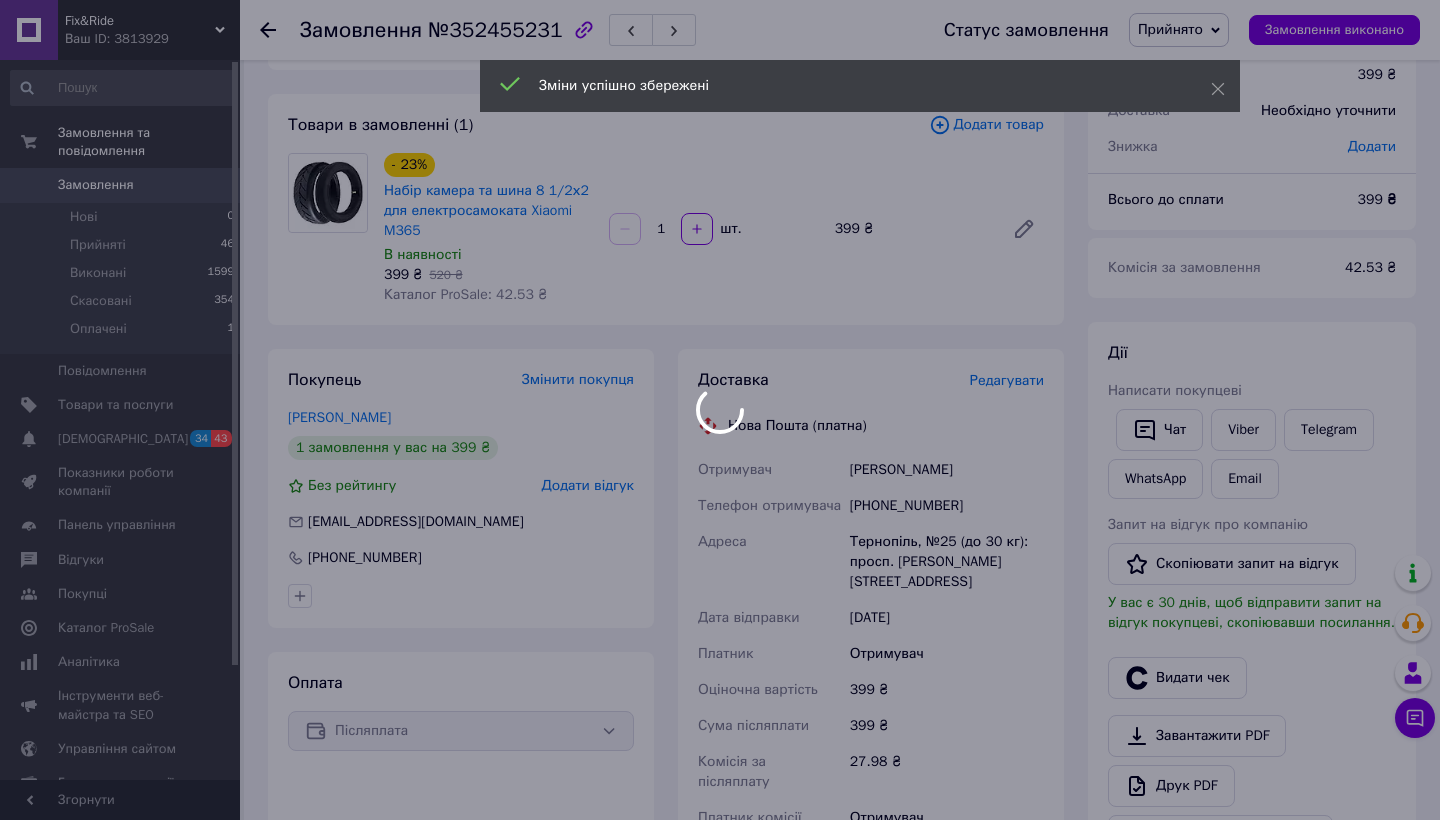 scroll, scrollTop: 338, scrollLeft: 0, axis: vertical 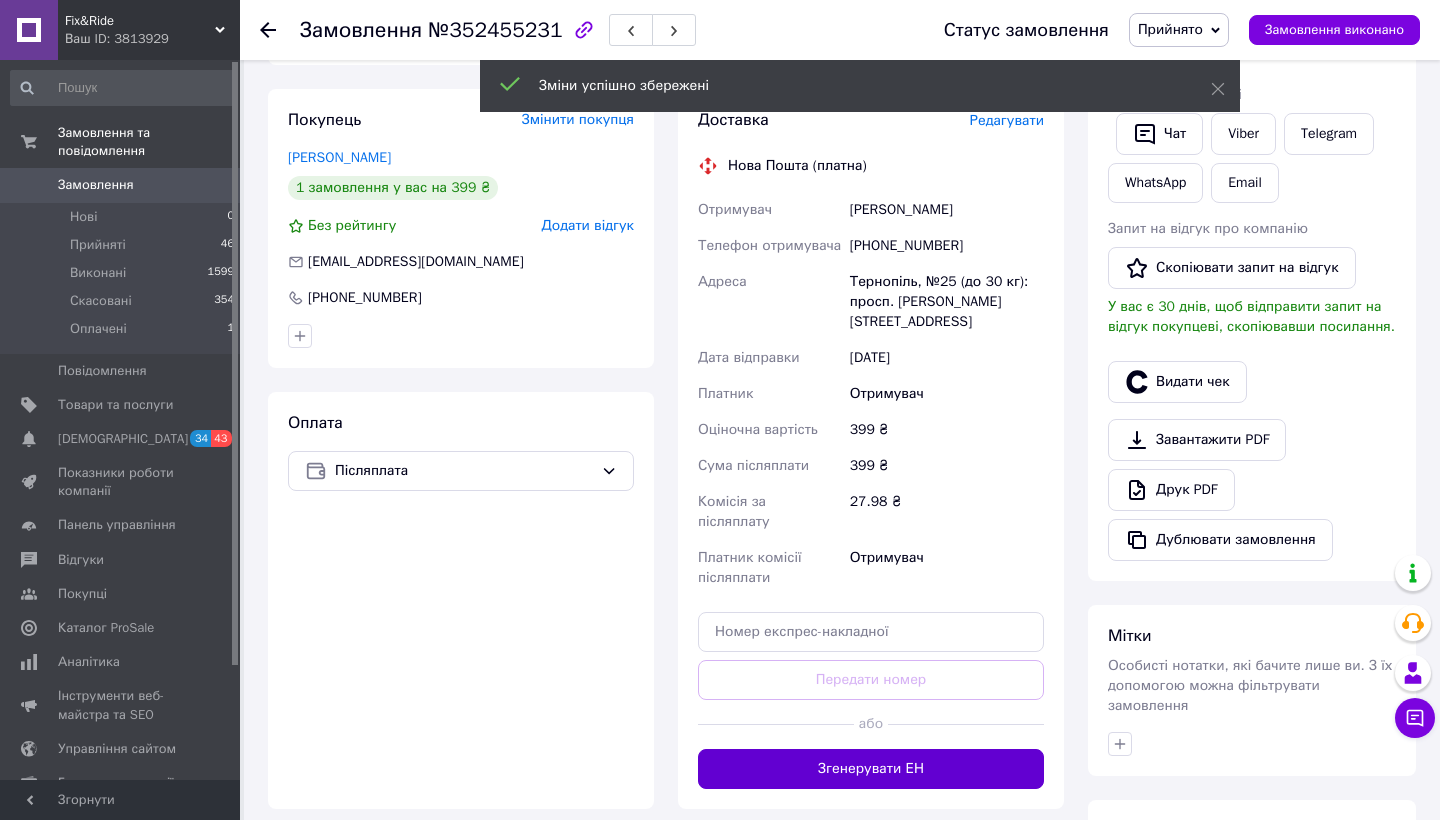 click on "Згенерувати ЕН" at bounding box center (871, 769) 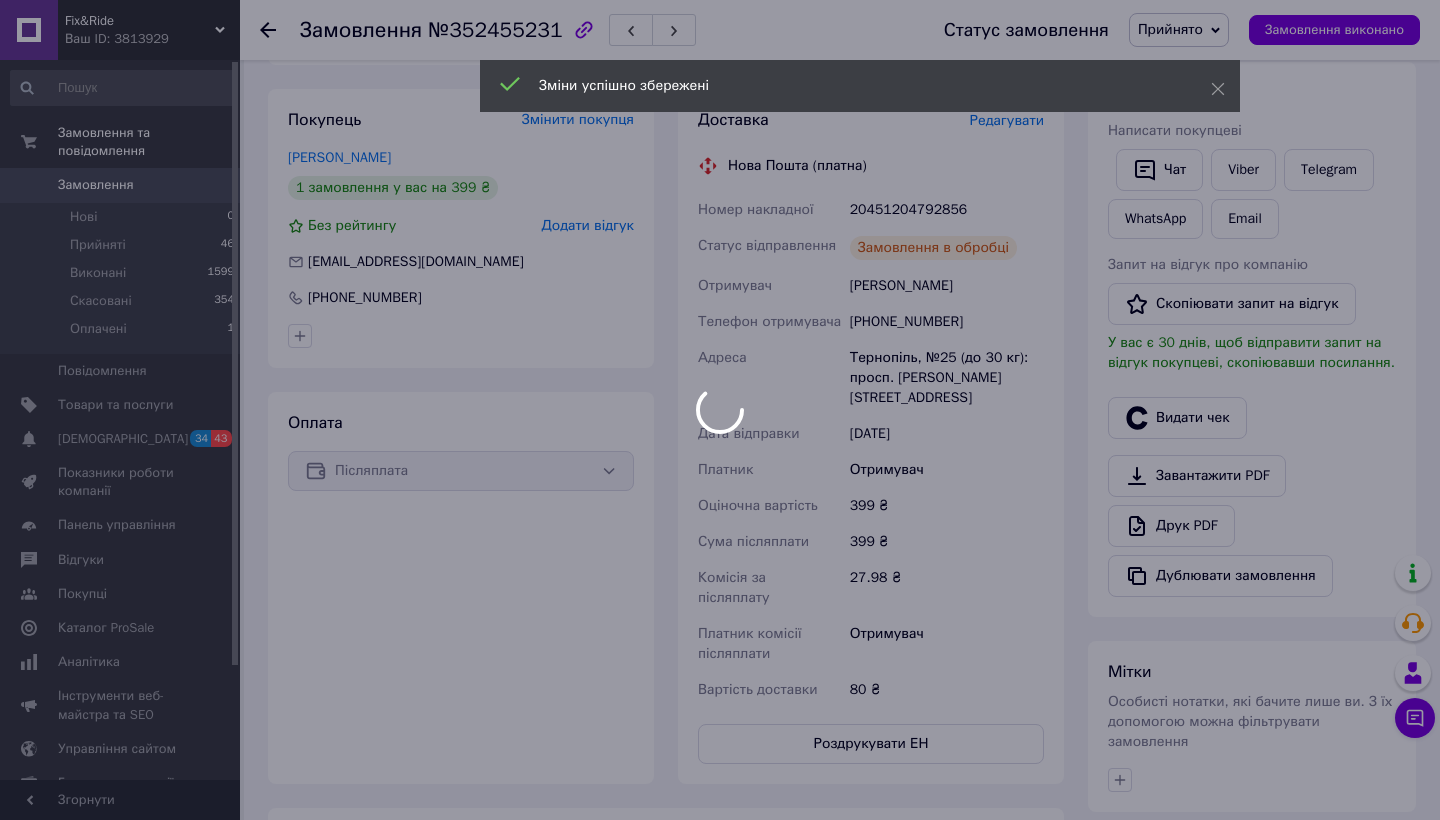 click at bounding box center (720, 410) 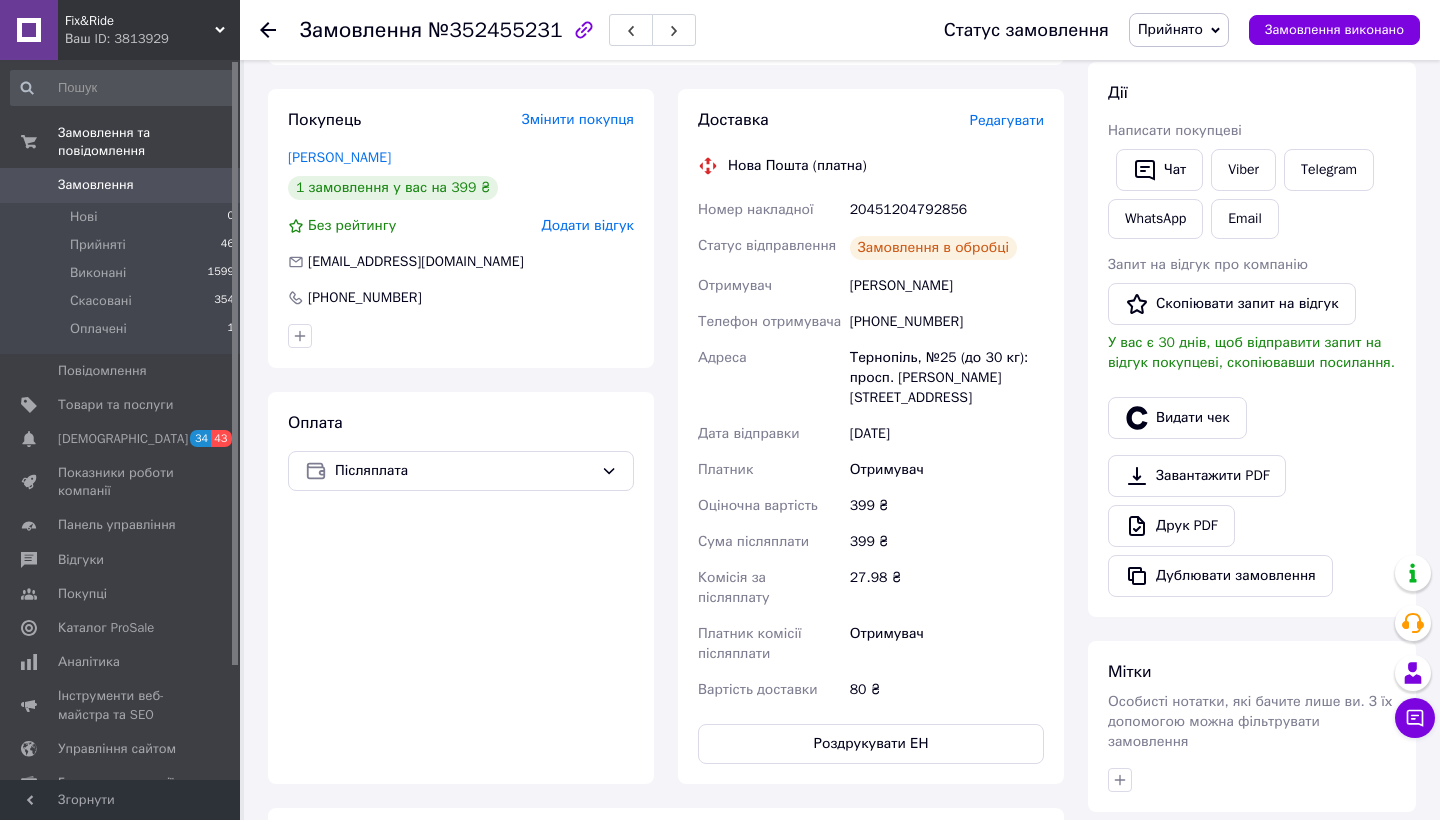 click on "Роздрукувати ЕН" at bounding box center (871, 744) 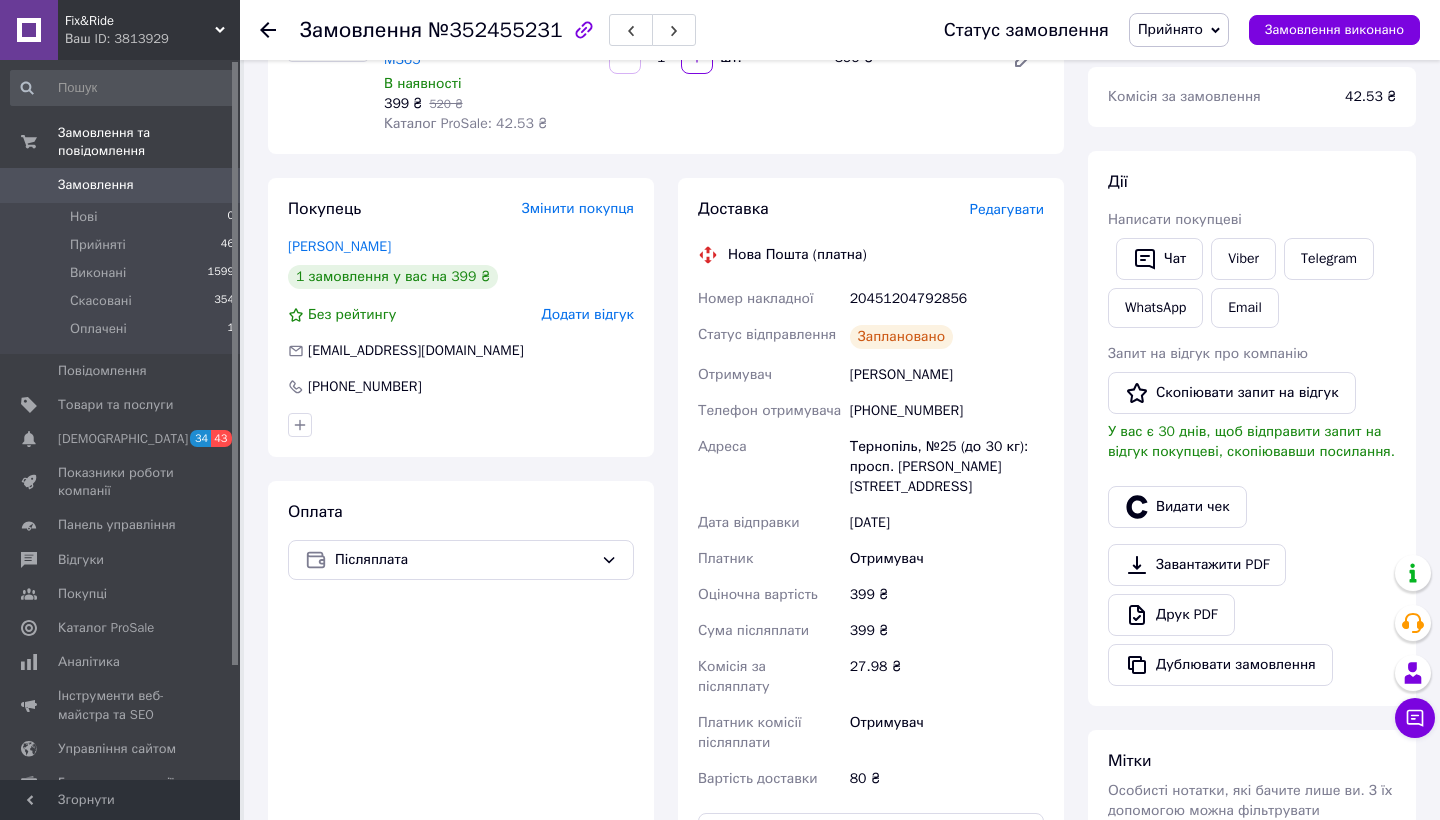 scroll, scrollTop: 221, scrollLeft: 0, axis: vertical 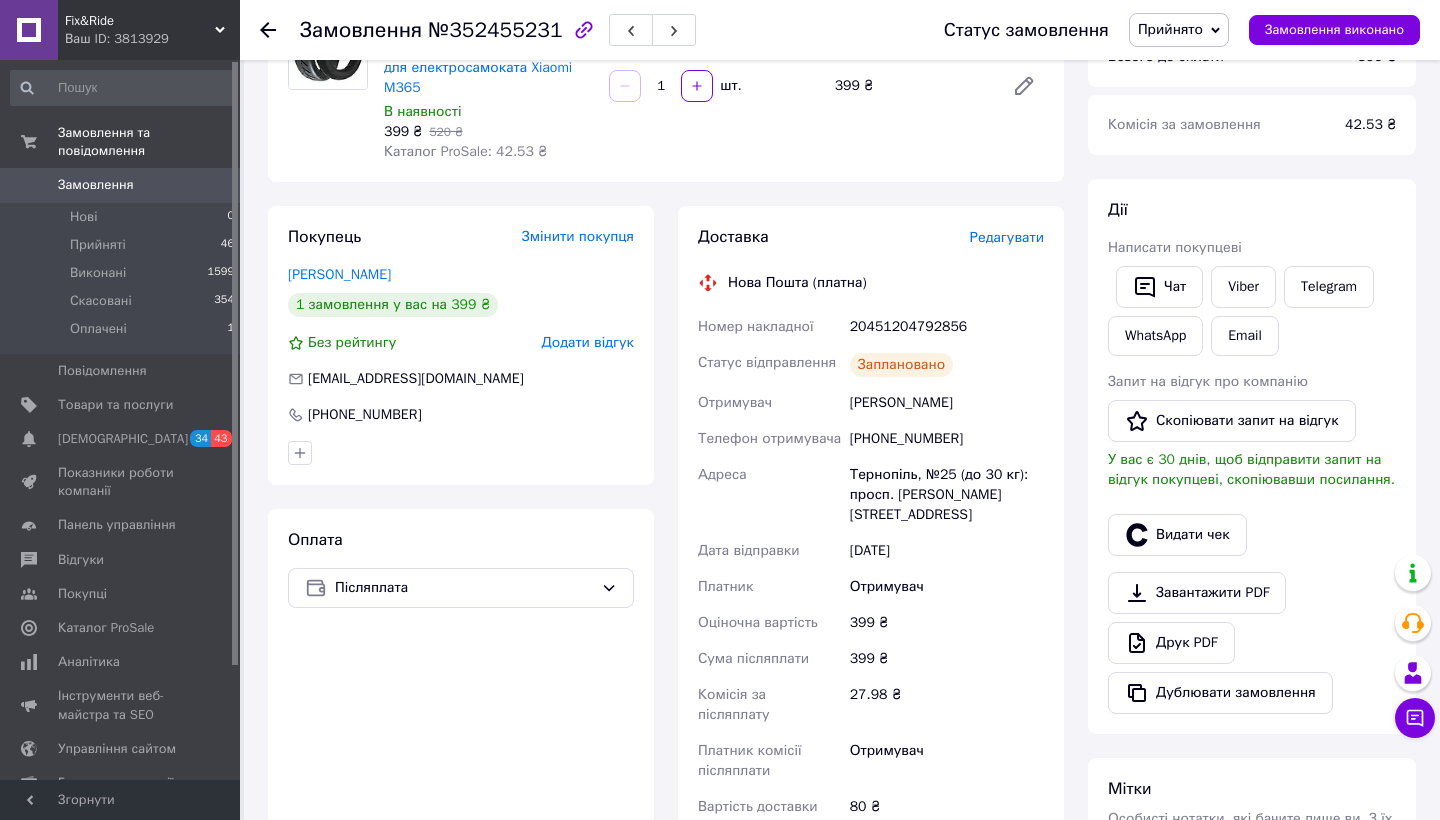 click on "[PERSON_NAME]" at bounding box center (947, 403) 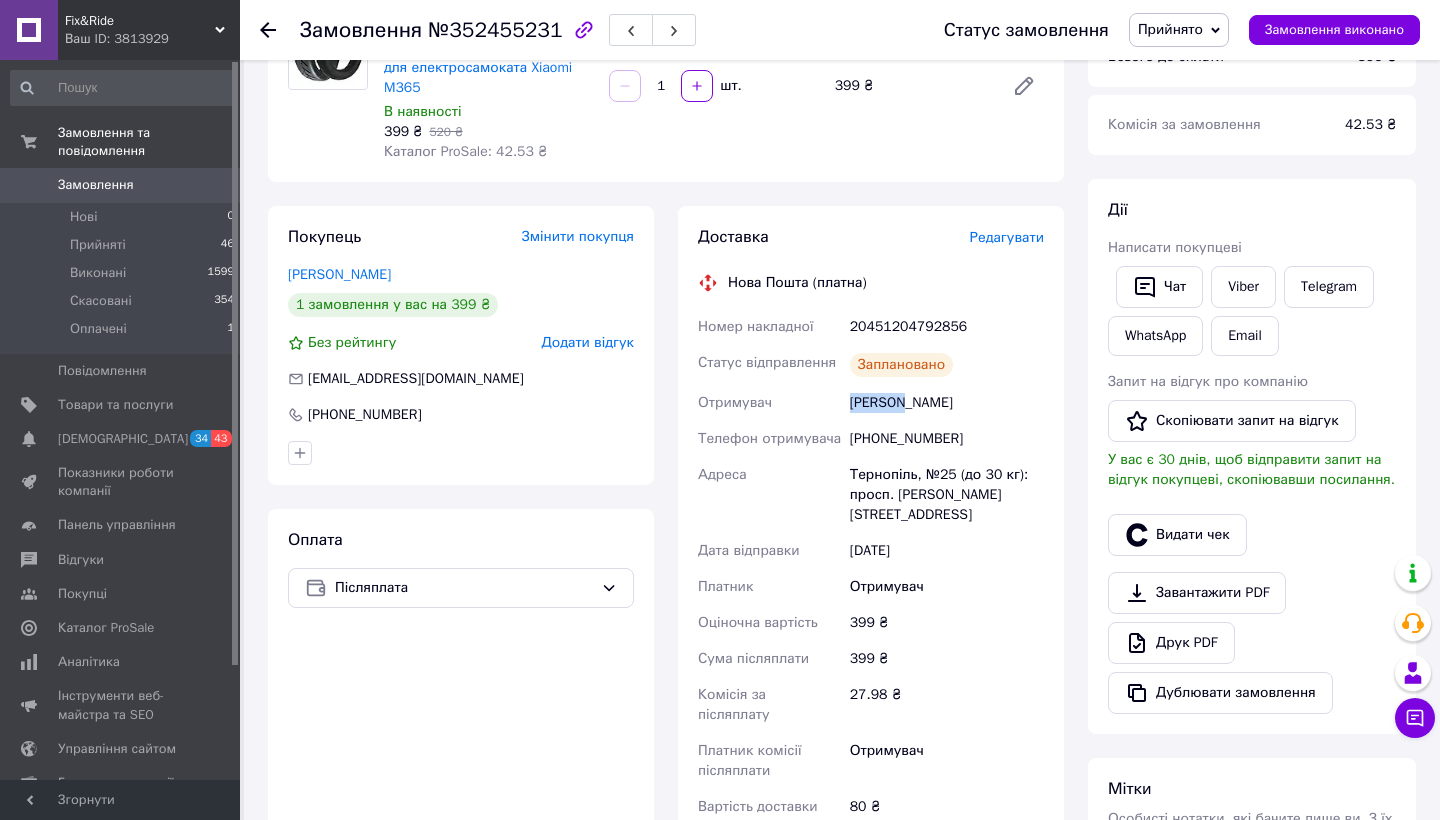 click on "[PERSON_NAME]" at bounding box center [947, 403] 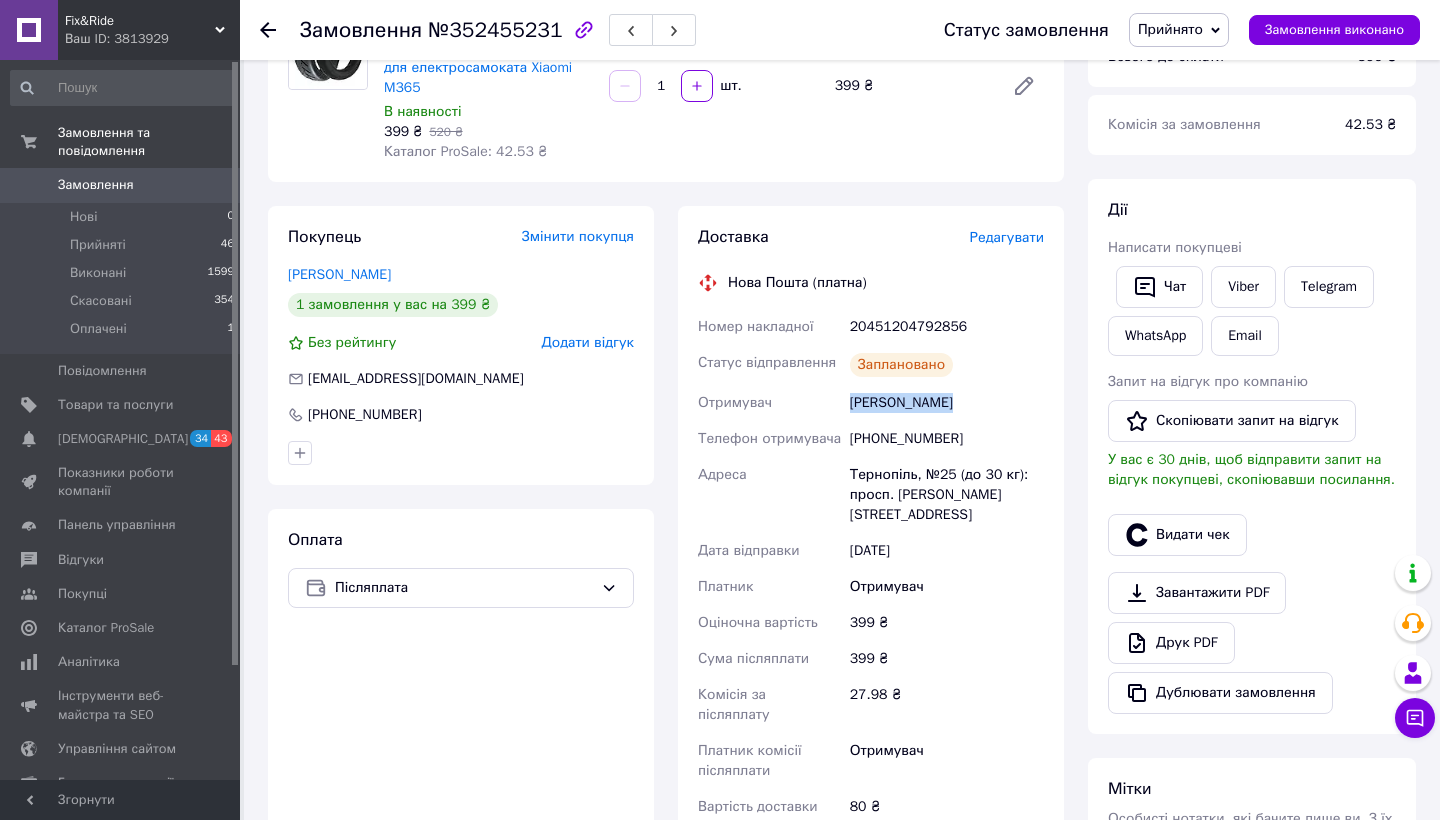 click on "[PERSON_NAME]" at bounding box center [947, 403] 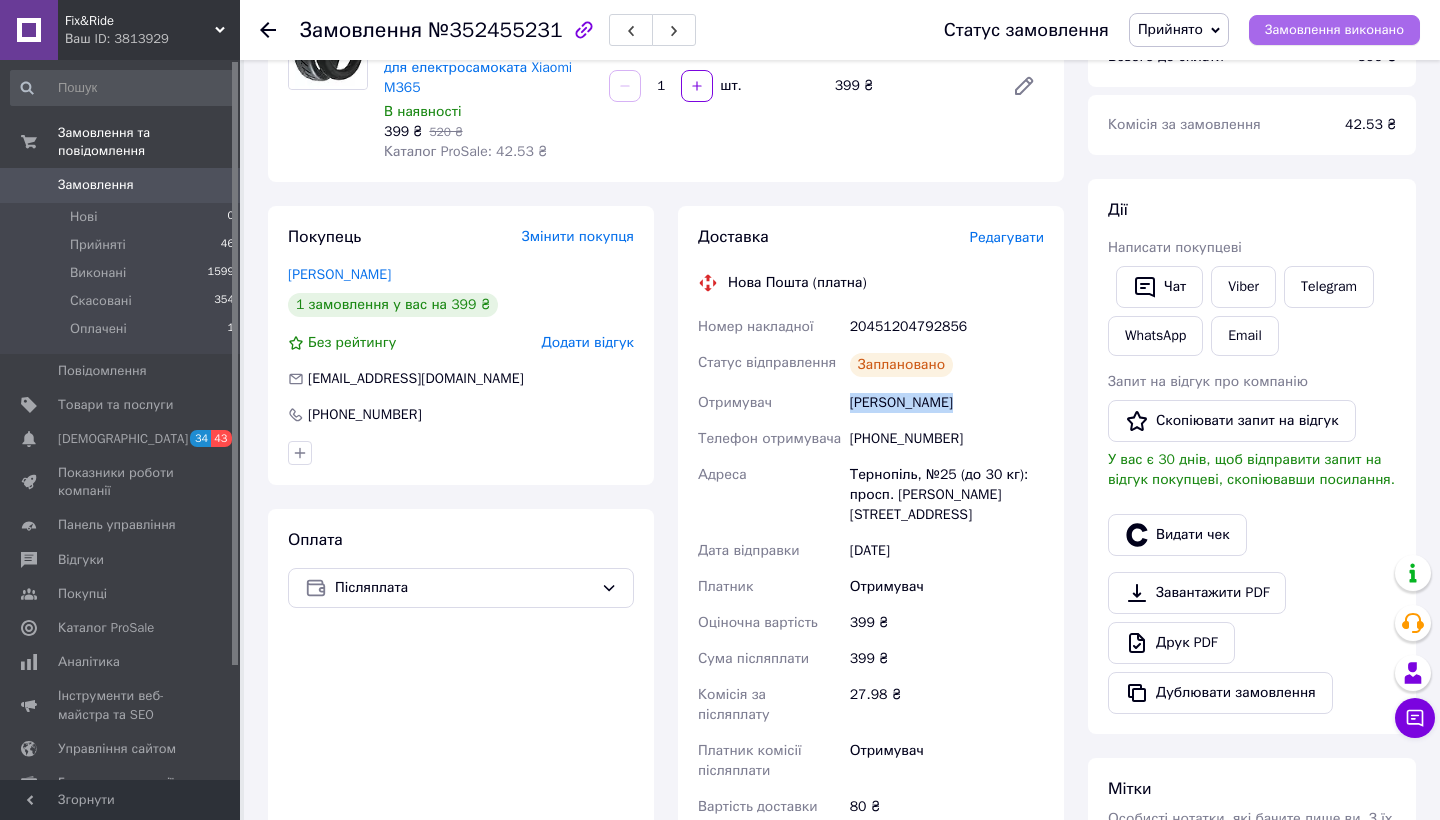 click on "Замовлення виконано" at bounding box center (1334, 30) 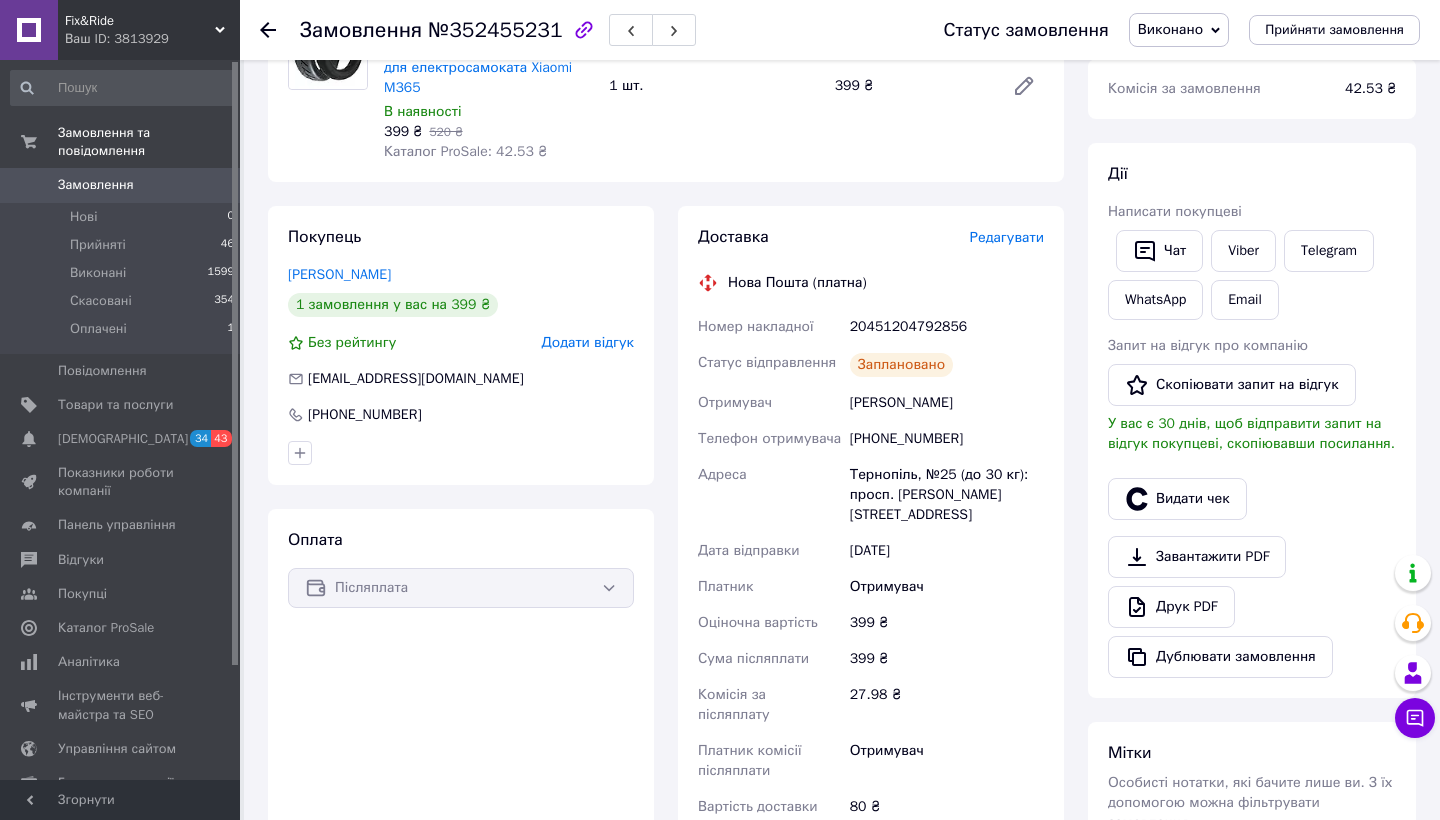 click on "[PHONE_NUMBER]" at bounding box center (947, 439) 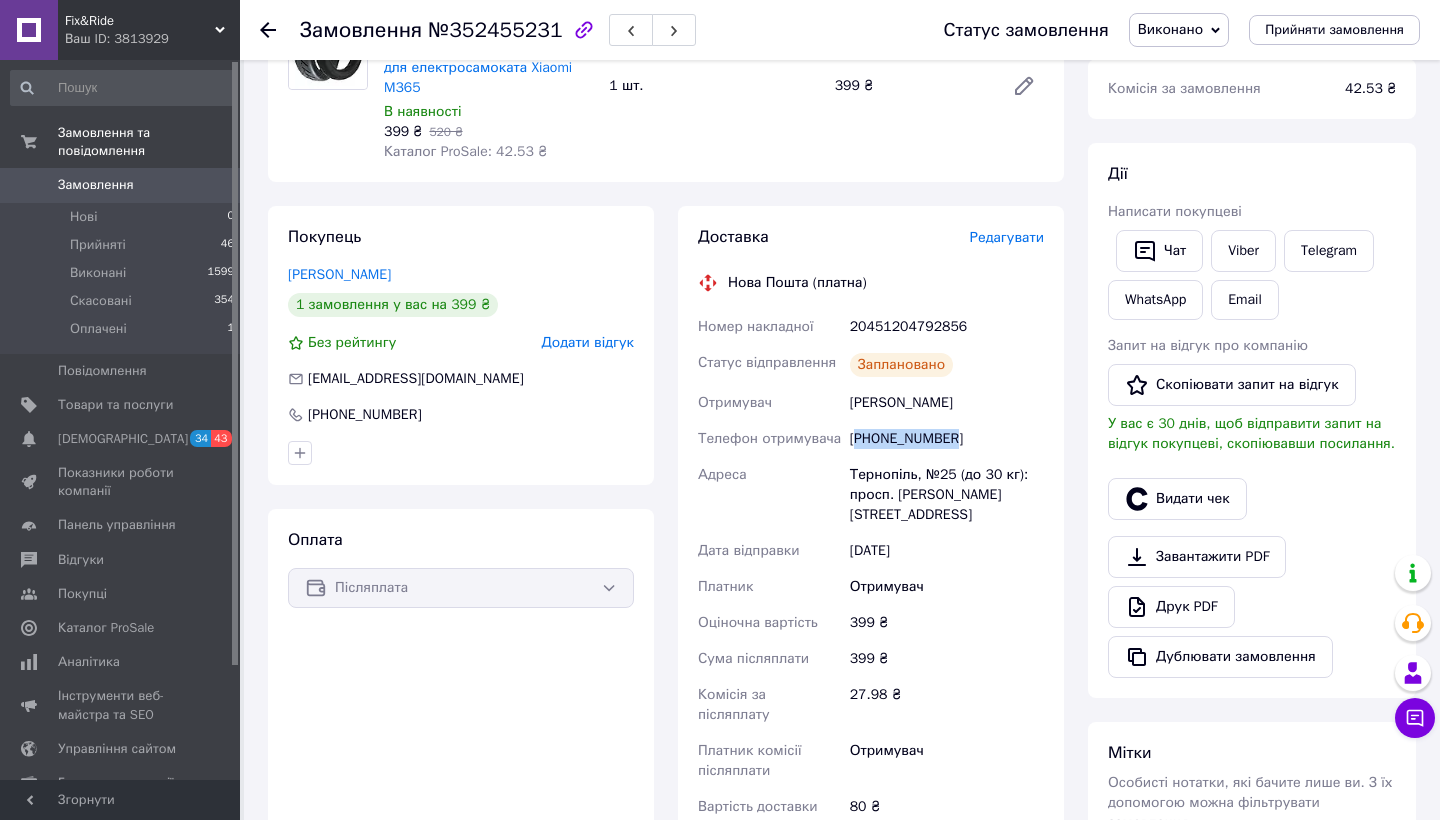 click on "[PHONE_NUMBER]" at bounding box center (947, 439) 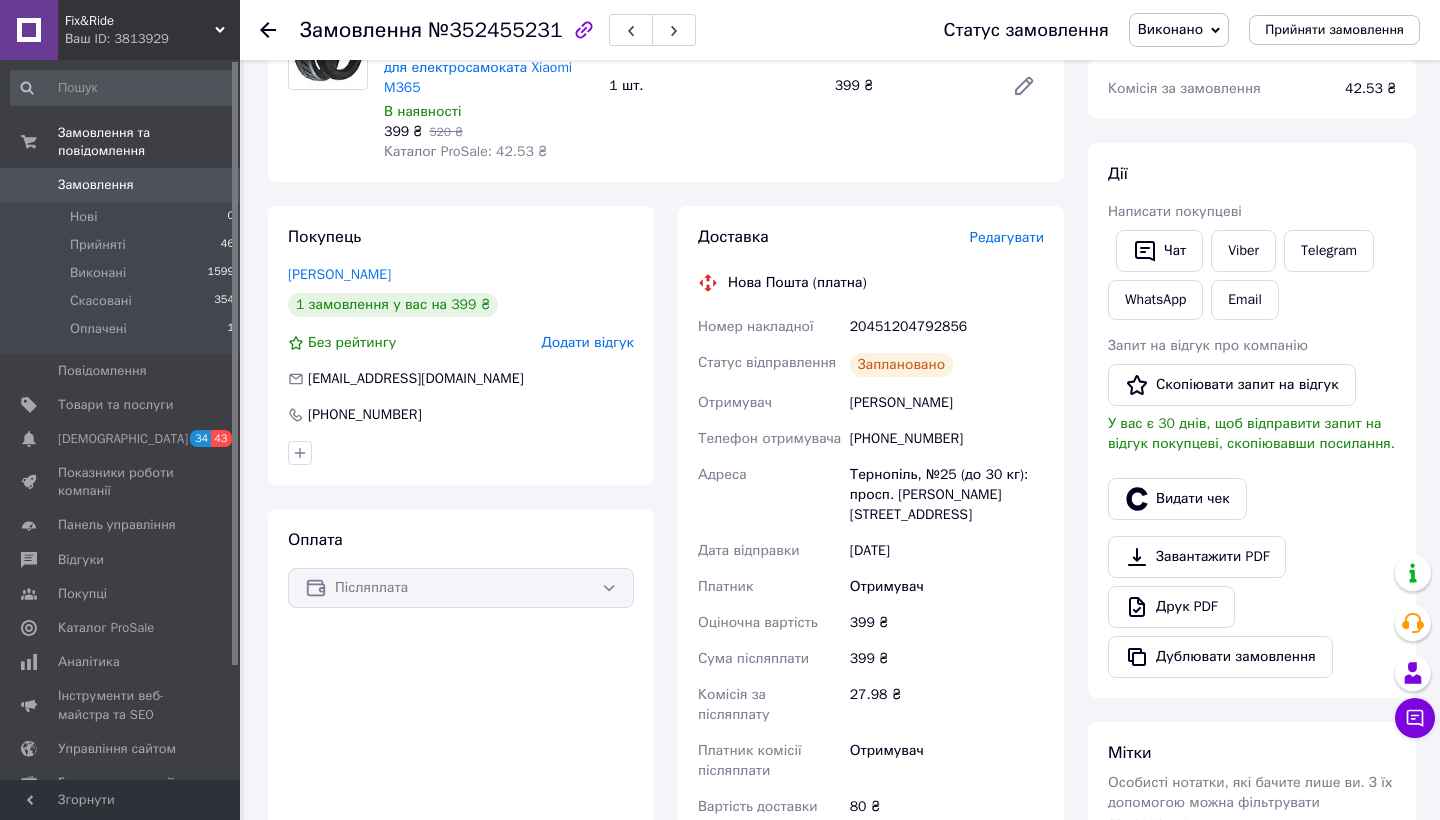 click on "№352455231" at bounding box center [495, 30] 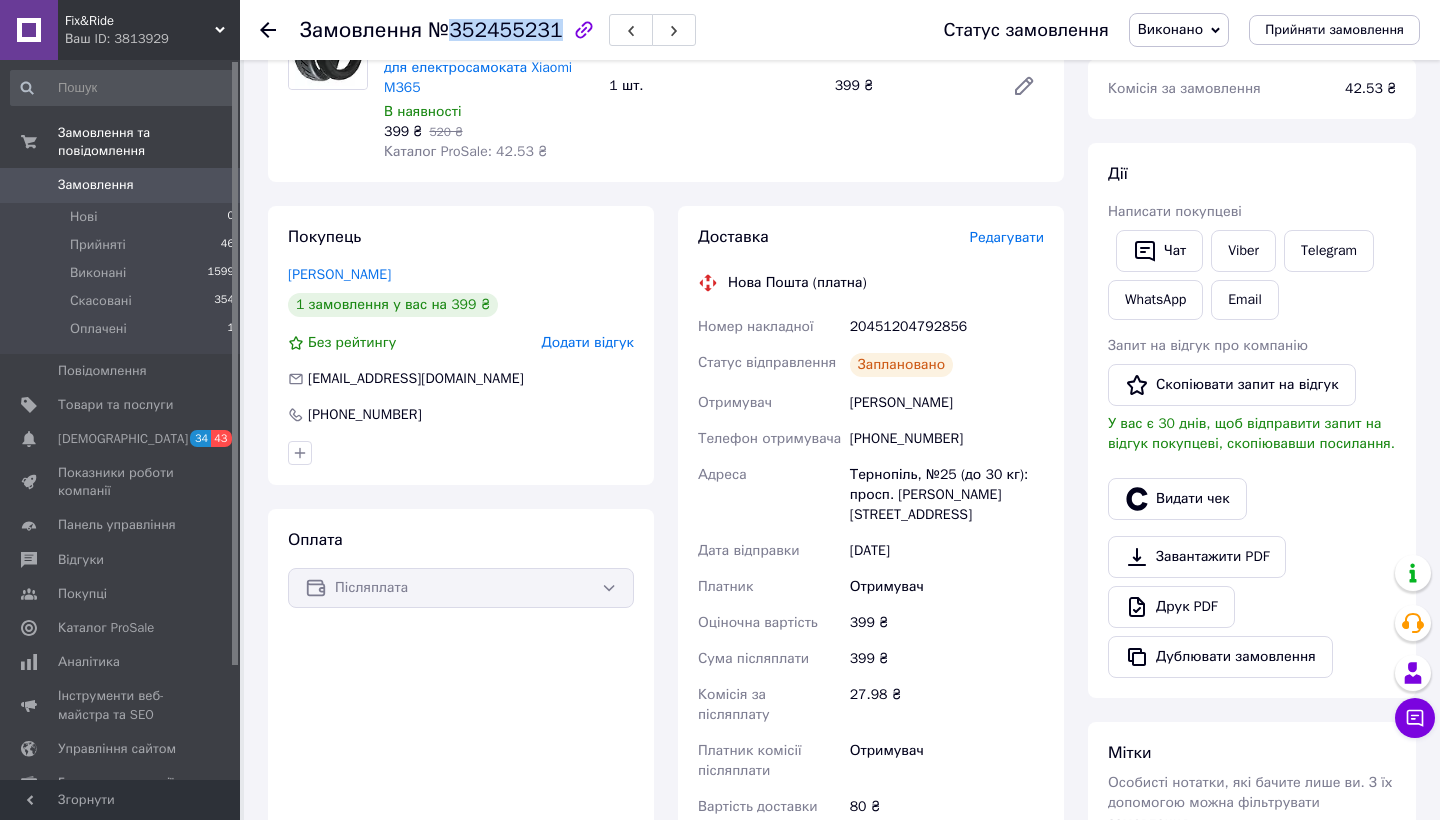 click on "№352455231" at bounding box center [495, 30] 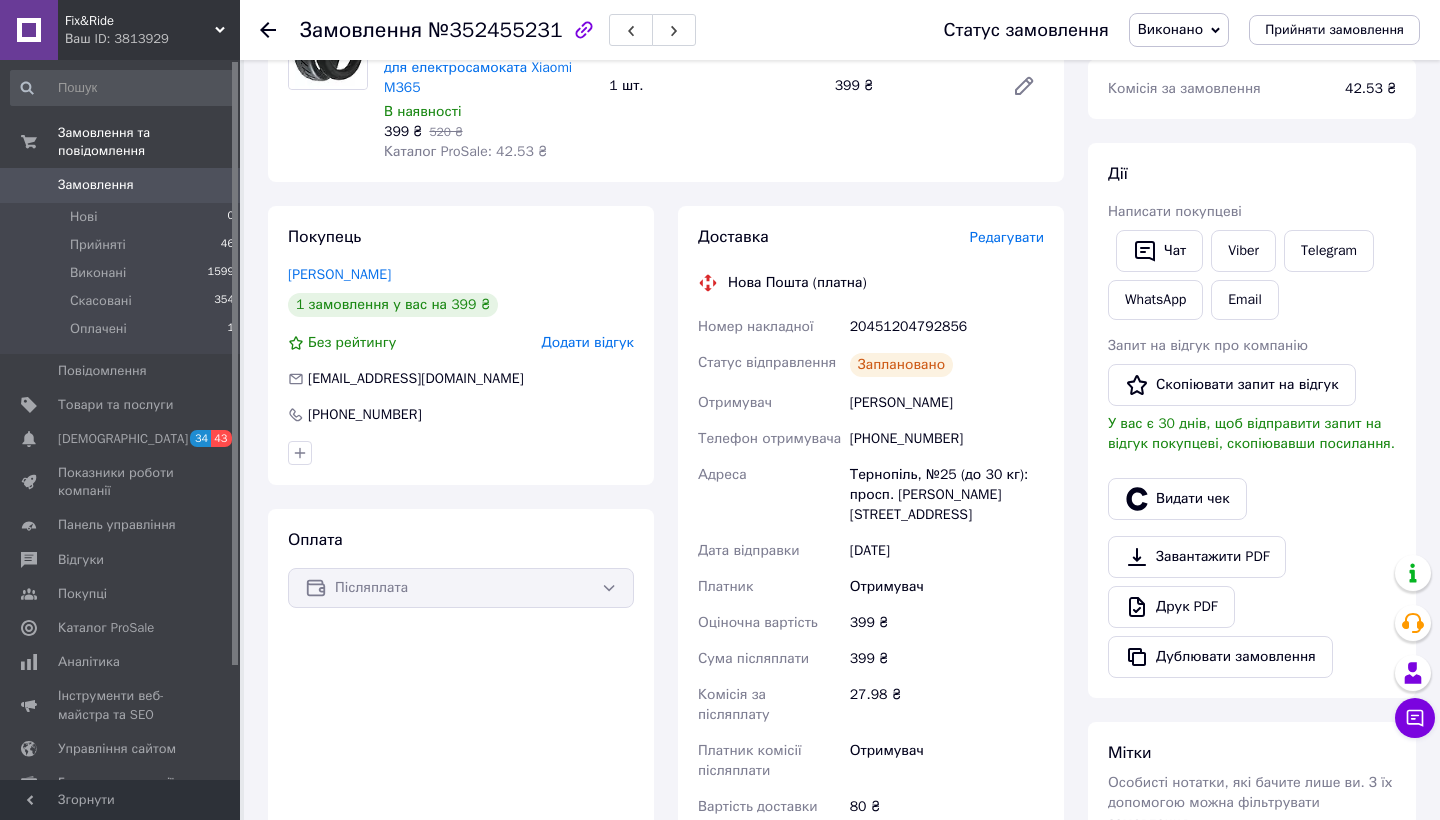 click on "20451204792856" at bounding box center (947, 327) 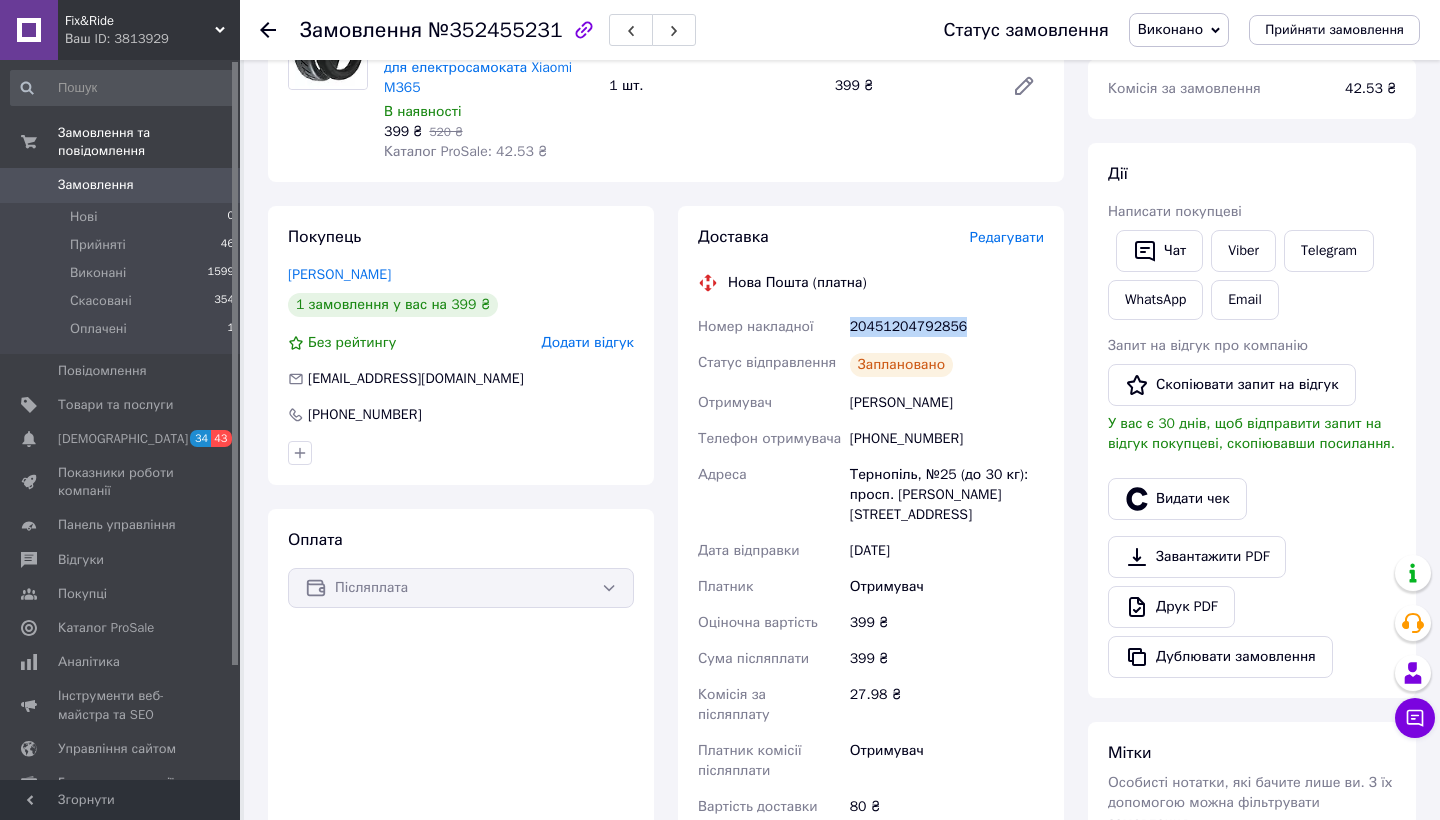 click on "20451204792856" at bounding box center (947, 327) 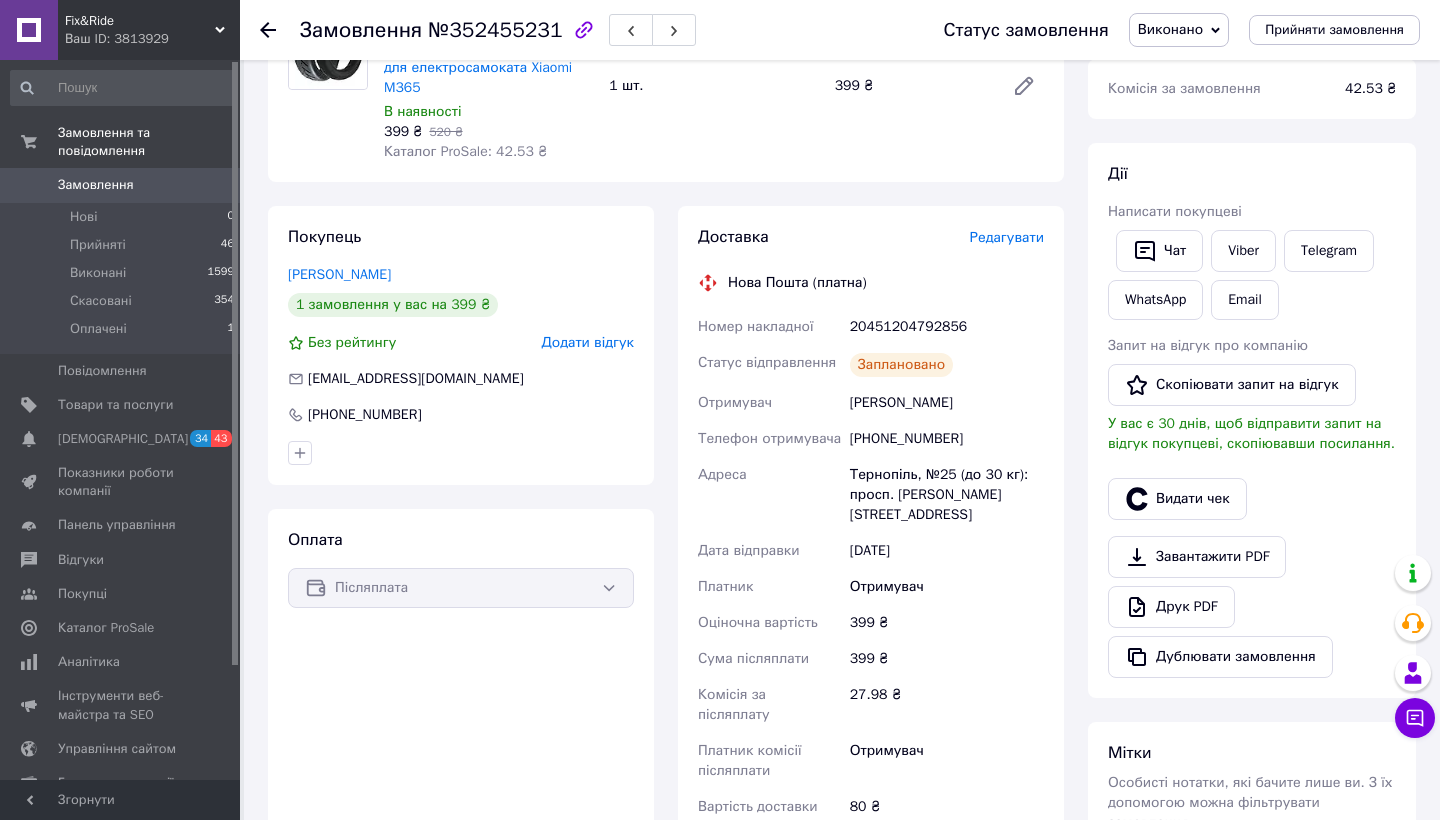 click at bounding box center [268, 30] 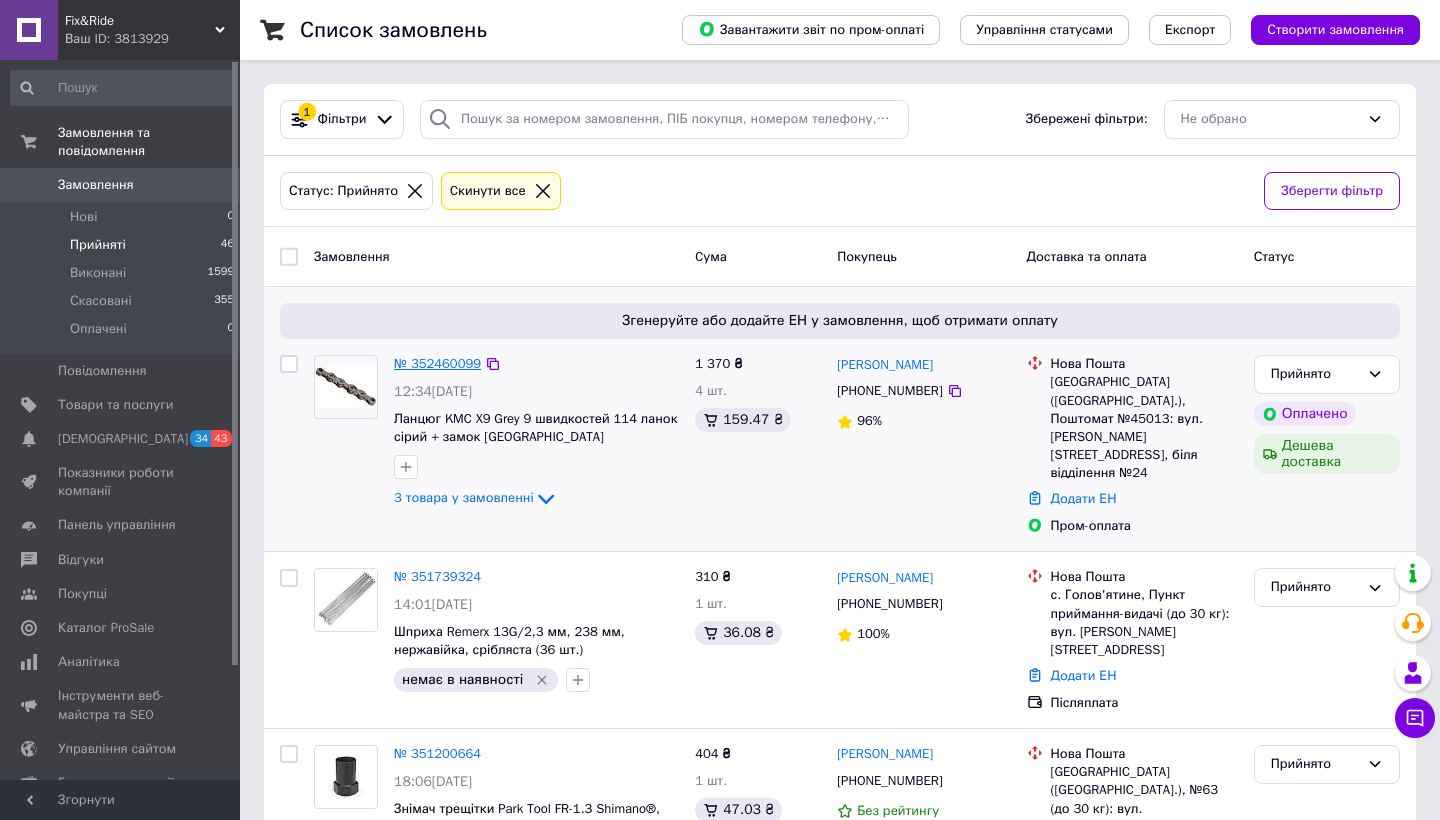 click on "№ 352460099" at bounding box center [437, 363] 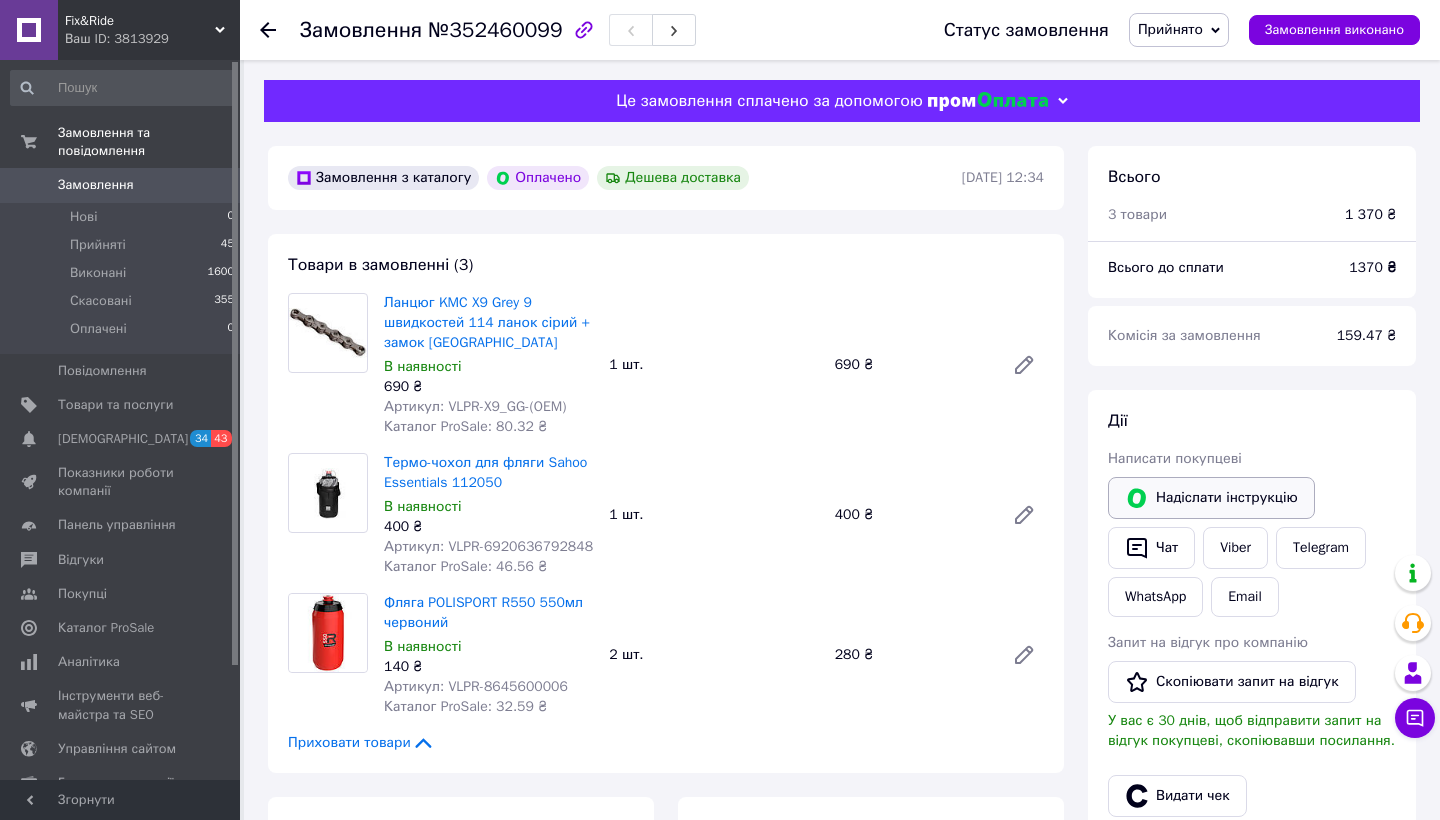 click on "Надіслати інструкцію" at bounding box center (1211, 498) 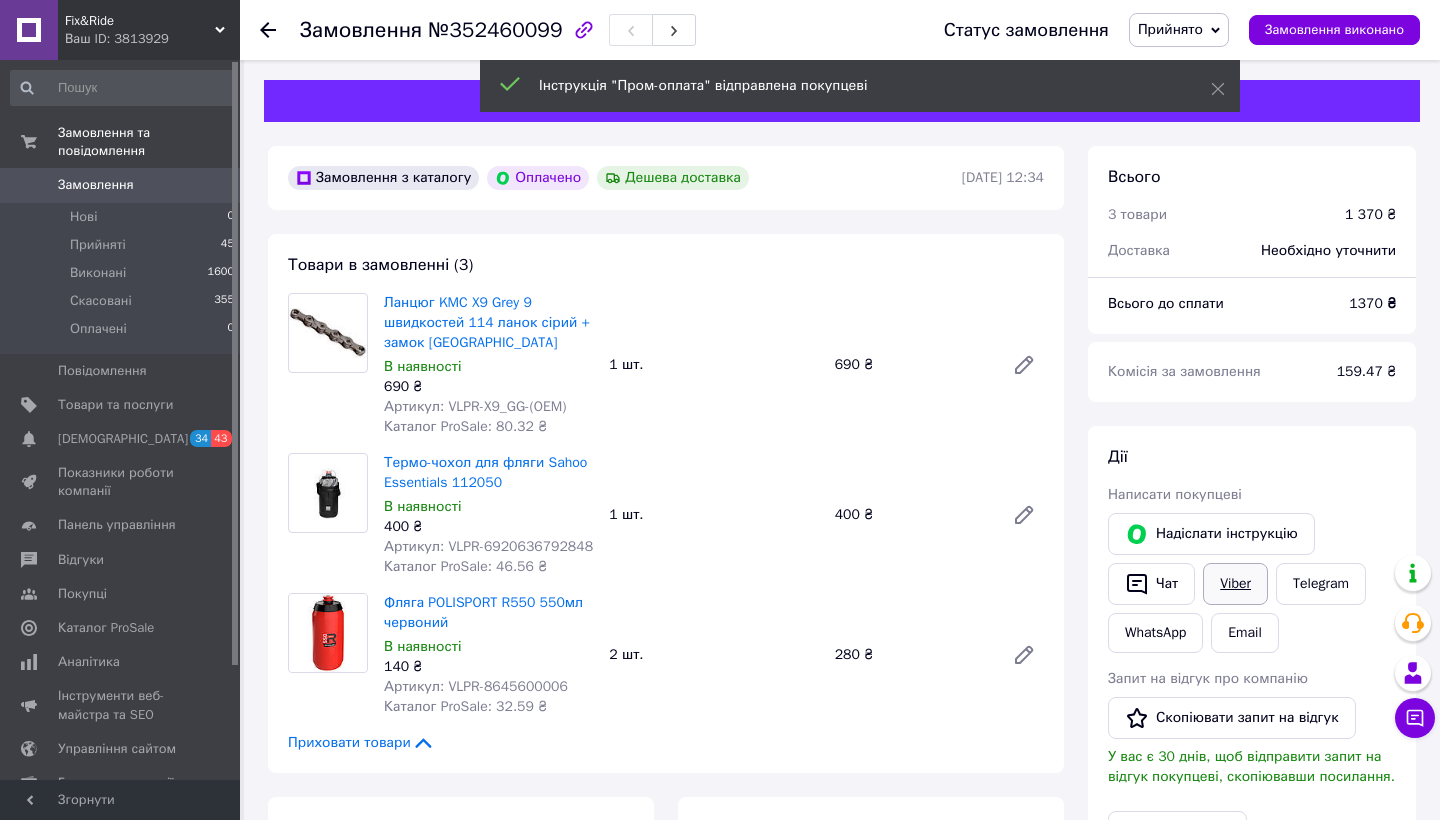 click on "Viber" at bounding box center [1235, 584] 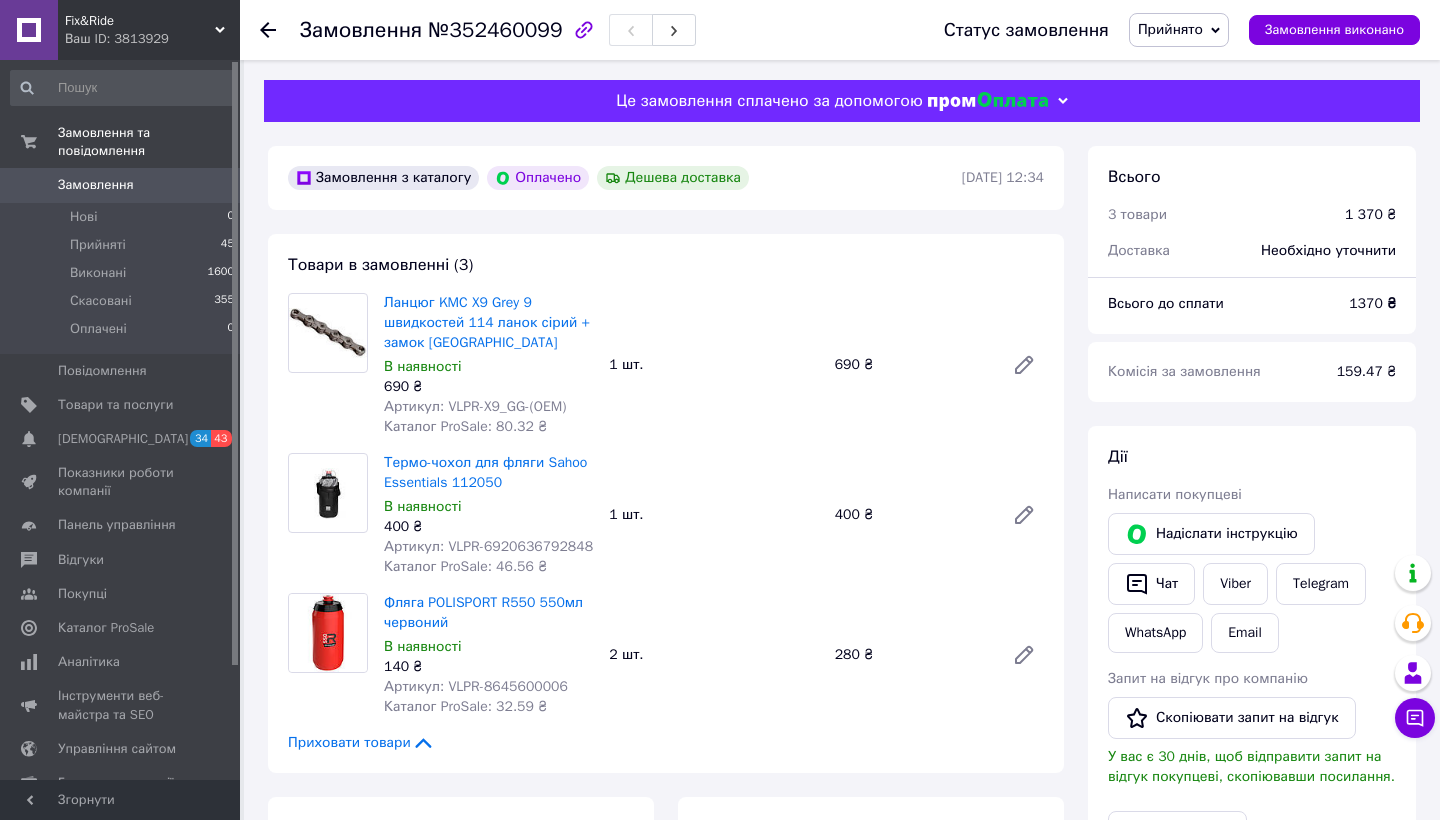 click at bounding box center (280, 30) 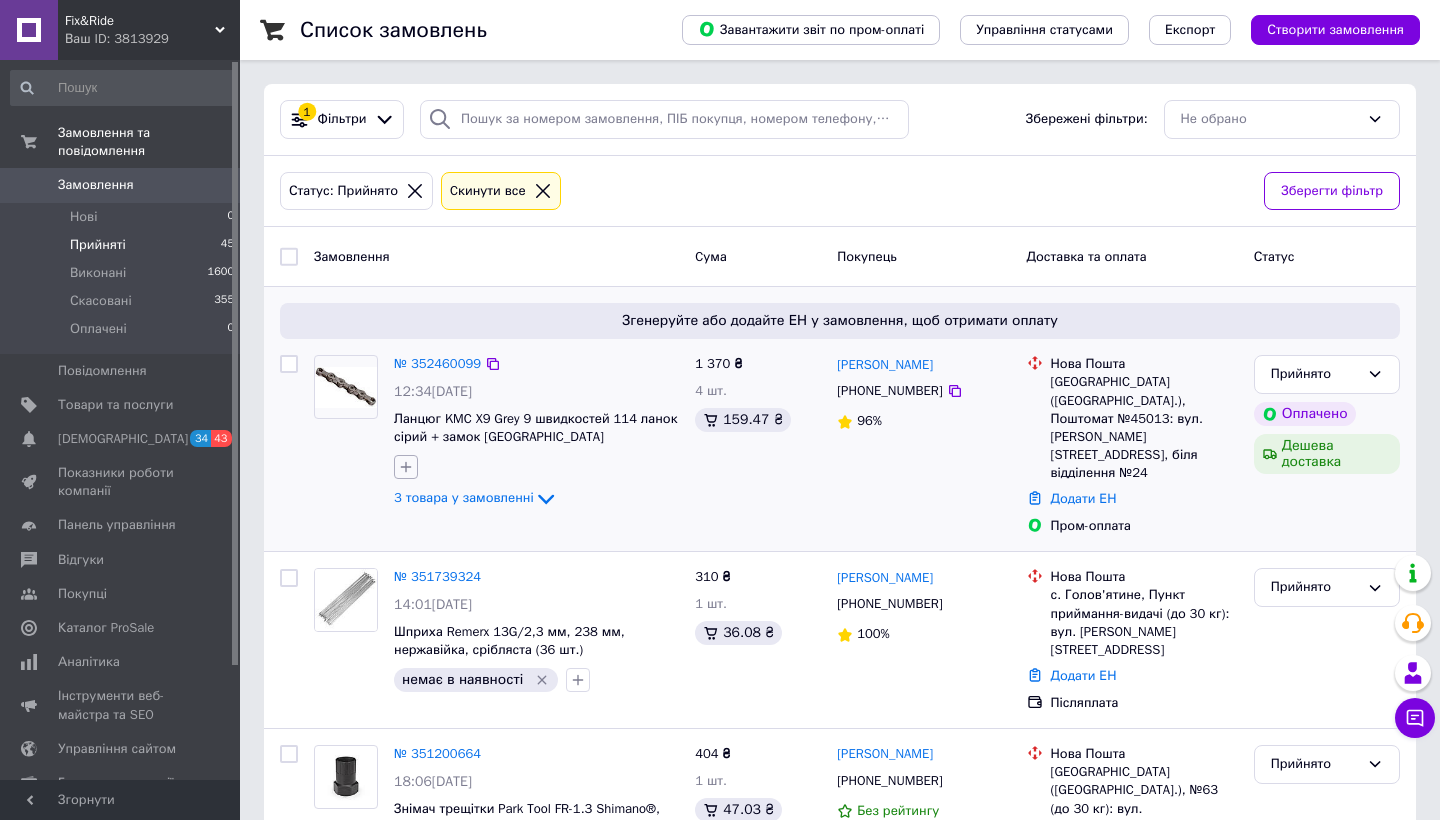 click at bounding box center (406, 467) 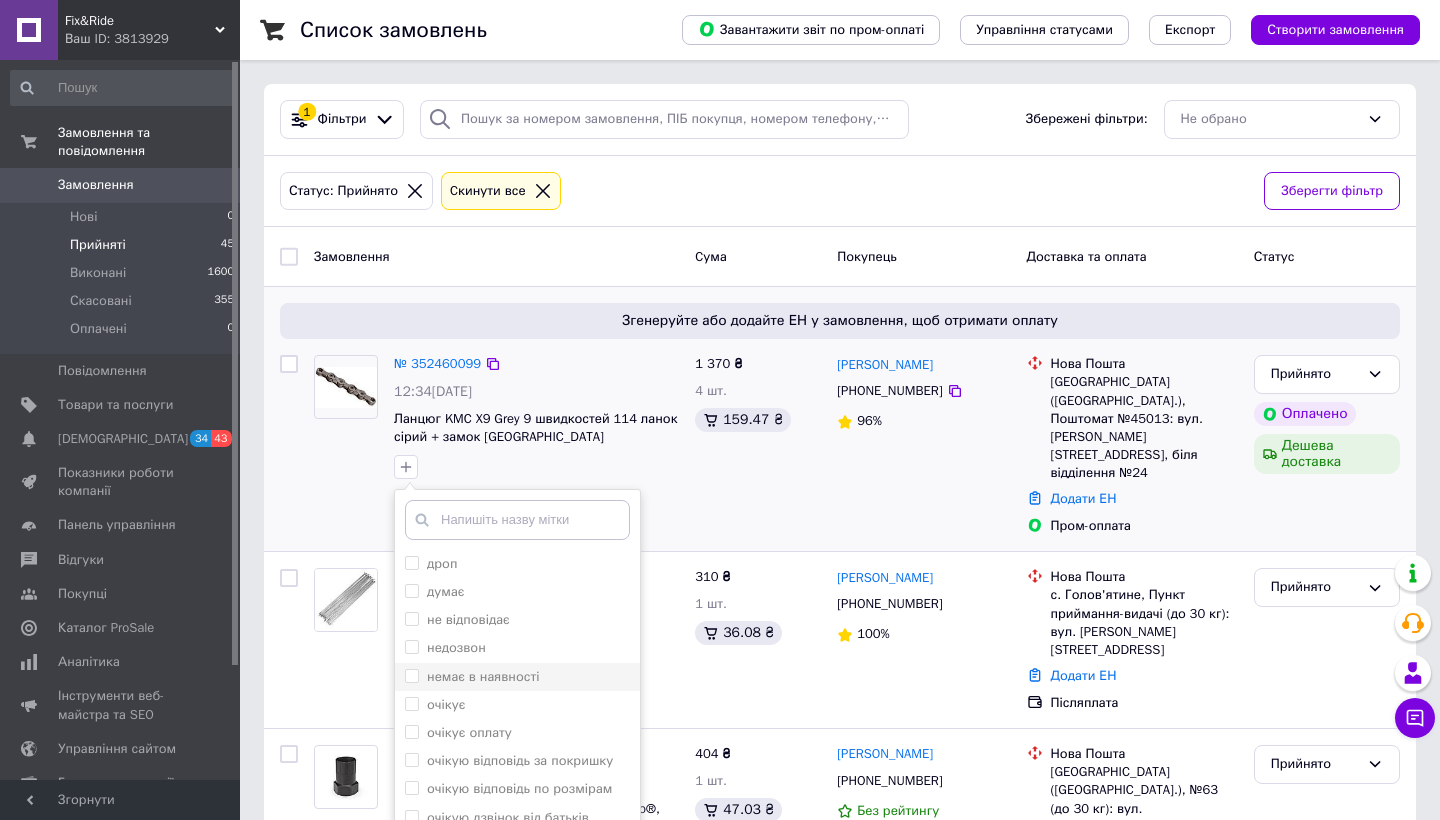click on "немає в наявності" at bounding box center [517, 677] 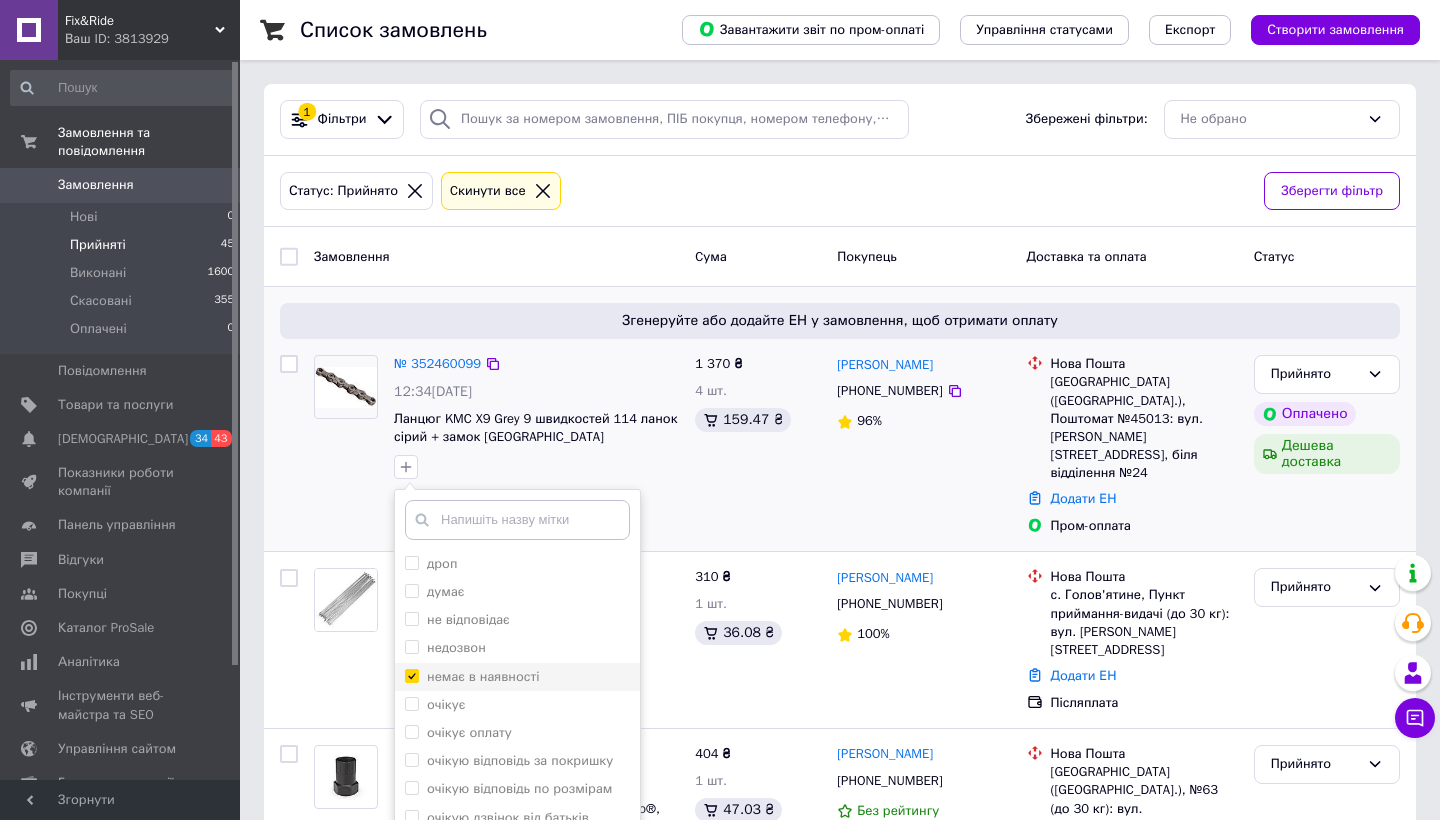 checkbox on "true" 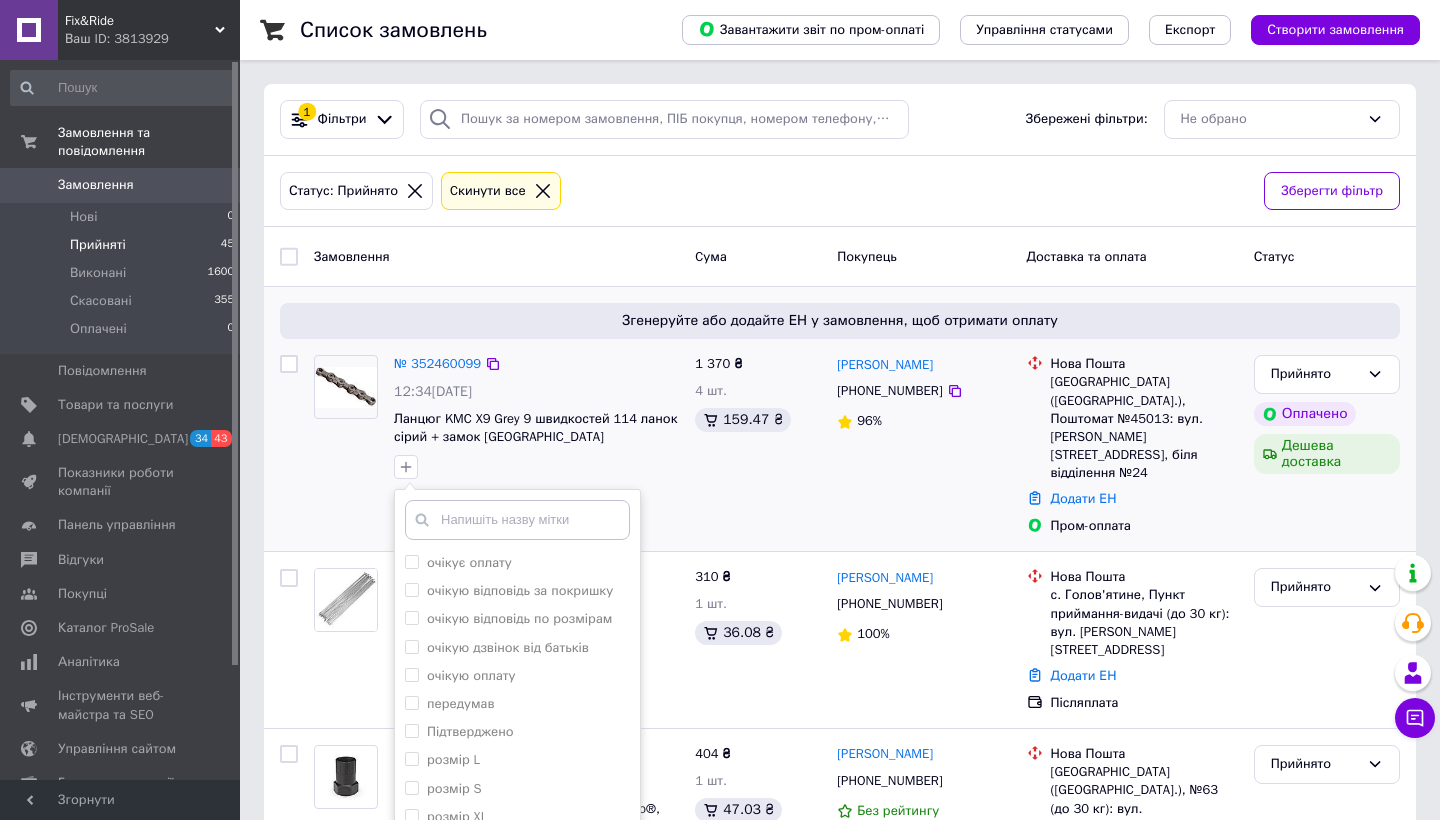 scroll, scrollTop: 193, scrollLeft: 0, axis: vertical 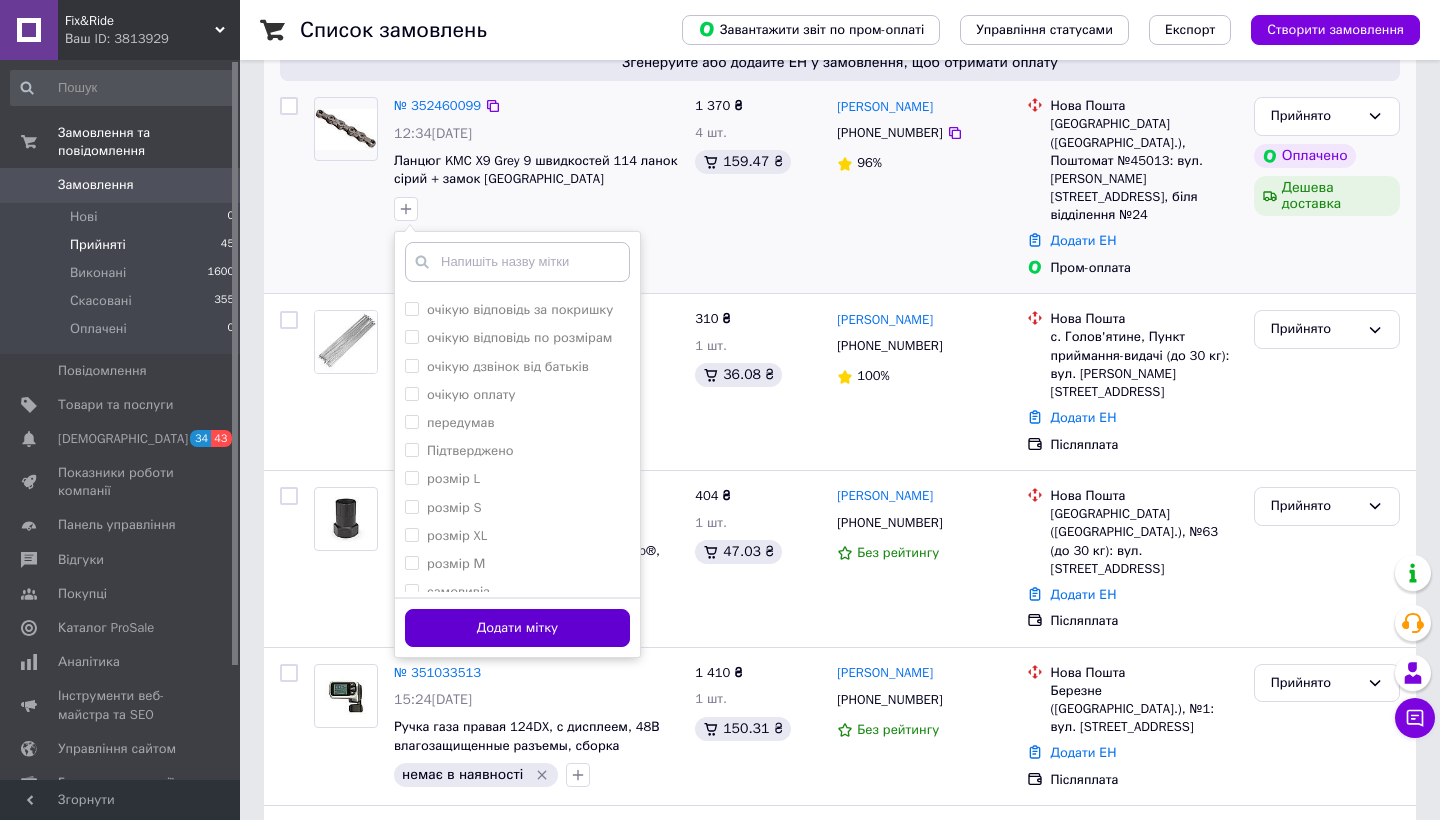 click on "Додати мітку" at bounding box center [517, 628] 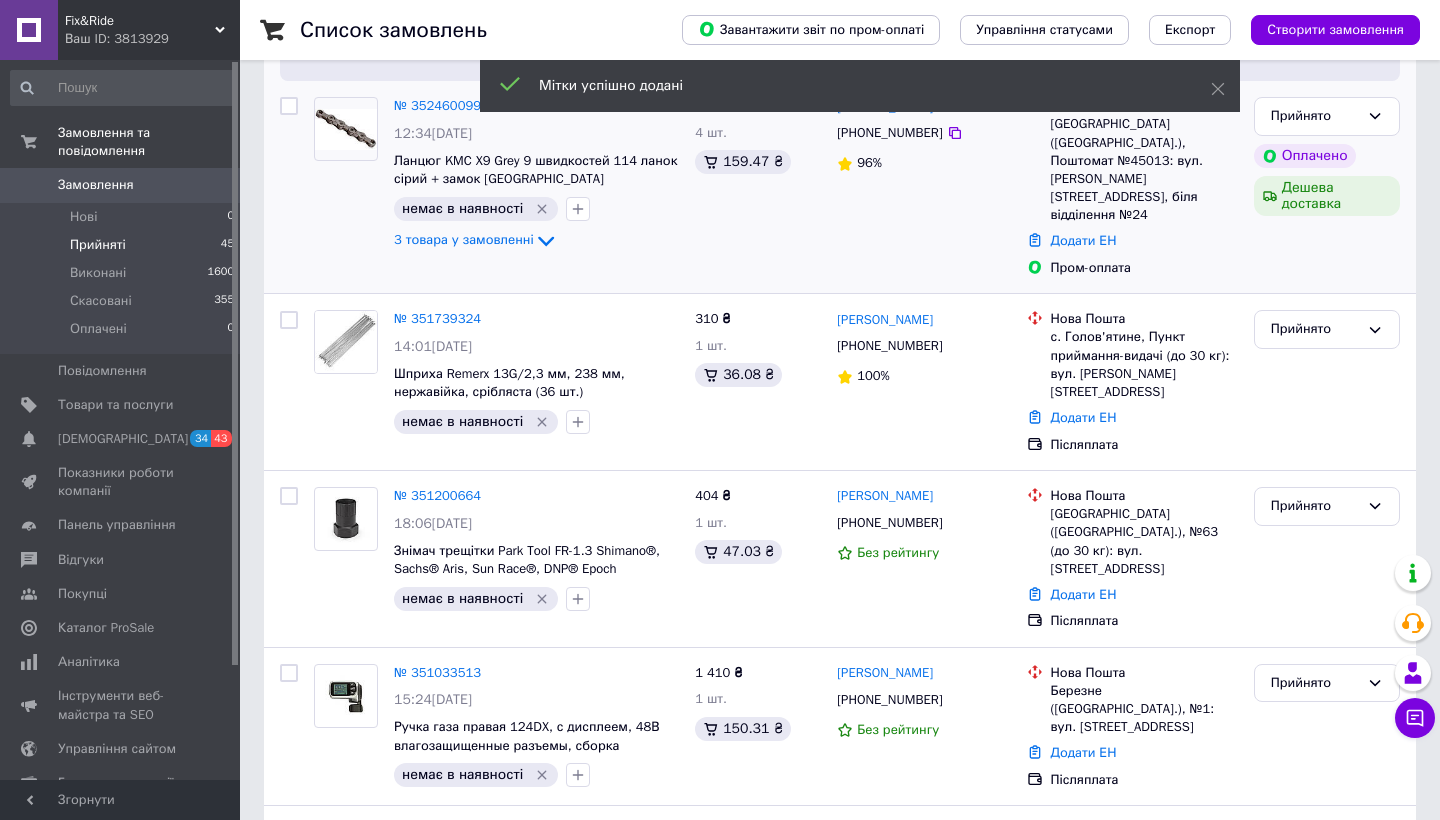 click on "0" at bounding box center [212, 185] 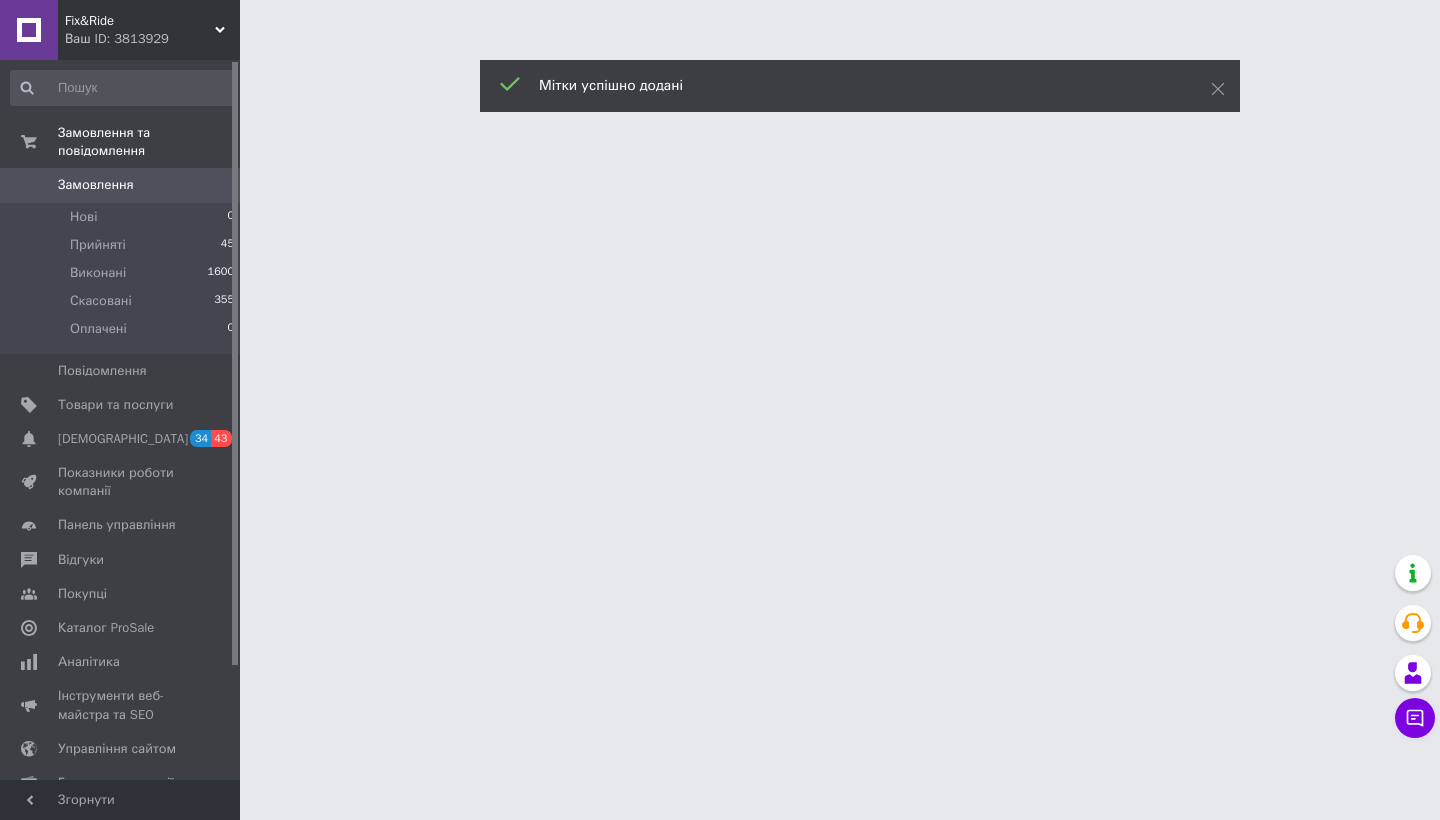 scroll, scrollTop: 0, scrollLeft: 0, axis: both 